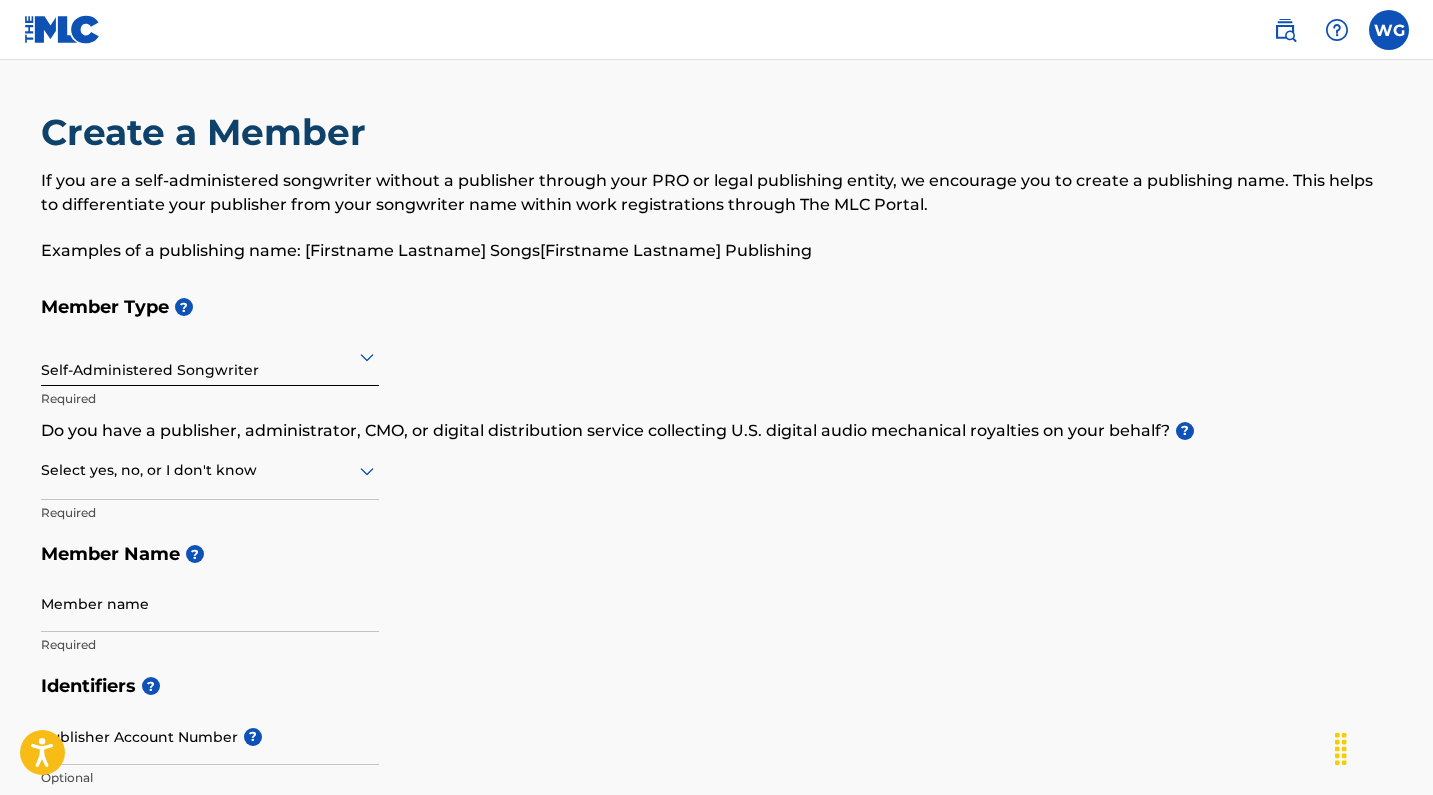 scroll, scrollTop: 0, scrollLeft: 0, axis: both 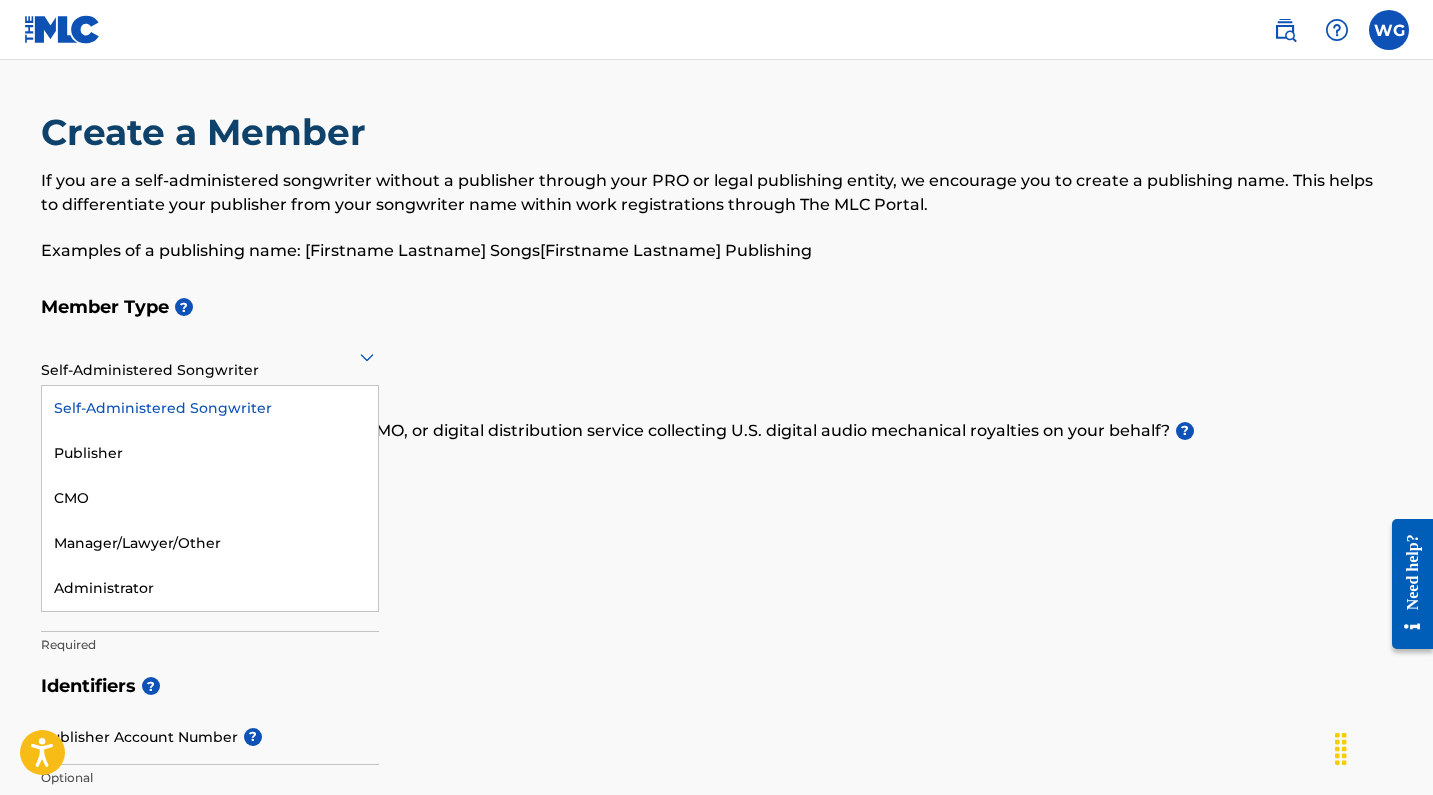 click at bounding box center [210, 356] 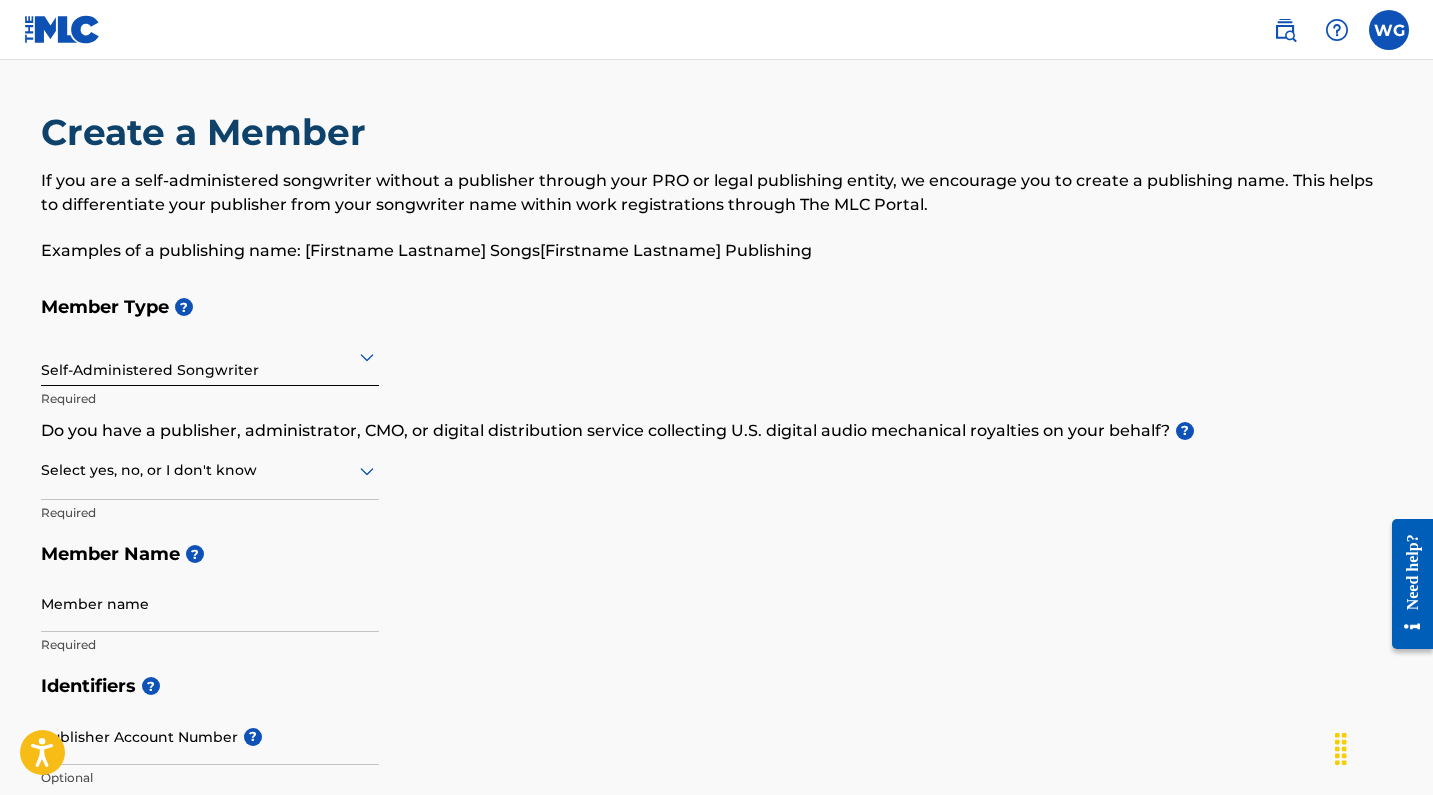 click at bounding box center [1389, 30] 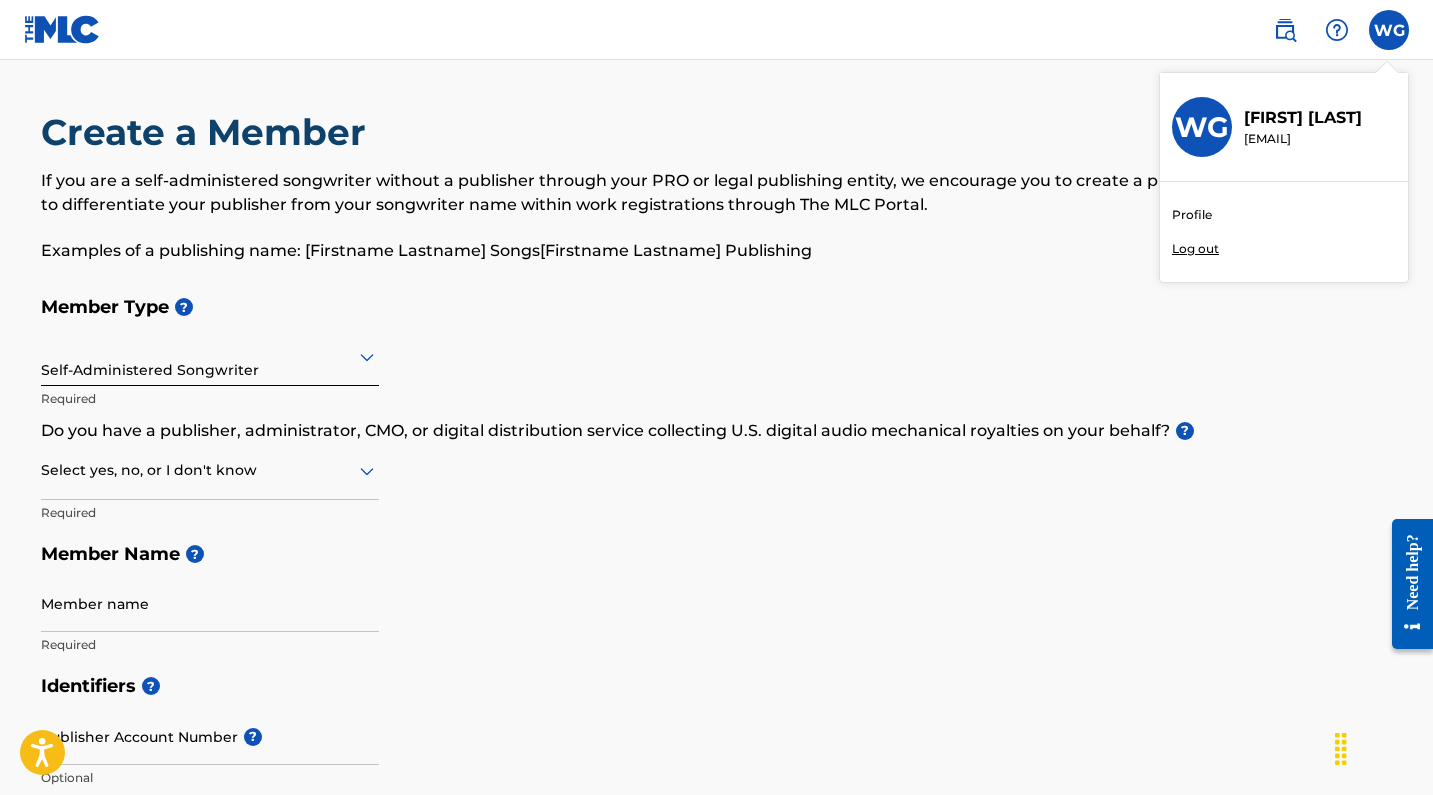 click on "Member Type ? Self-Administered Songwriter Required Do you have a publisher, administrator, CMO, or digital distribution service collecting U.S. digital audio mechanical royalties on your behalf? ? Select yes, no, or I don't know Required Member Name ? Member name Required" at bounding box center [717, 475] 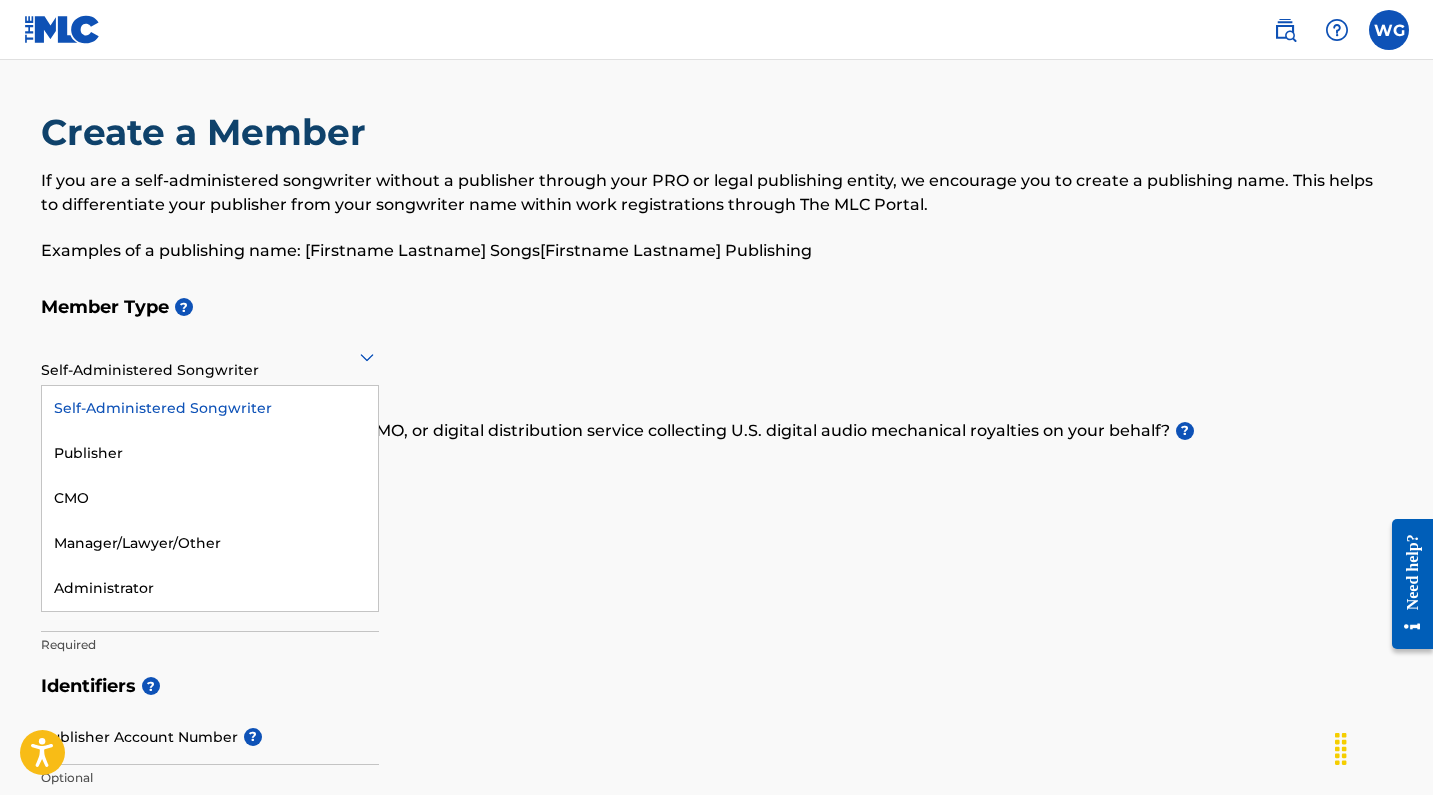 click at bounding box center (210, 356) 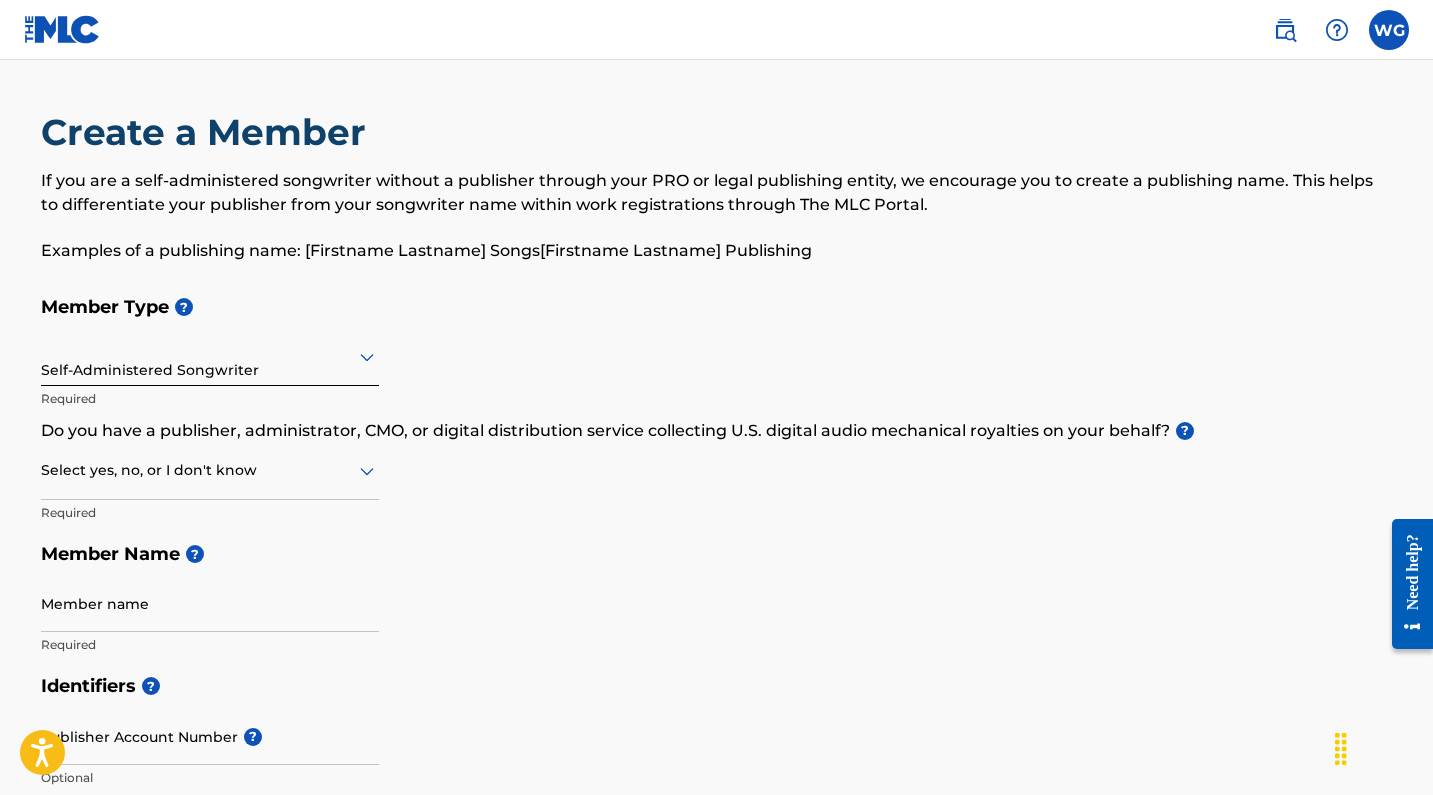 click on "Member Type ? Self-Administered Songwriter Required Do you have a publisher, administrator, CMO, or digital distribution service collecting U.S. digital audio mechanical royalties on your behalf? ? Select yes, no, or I don't know Required Member Name ? Member name Required" at bounding box center (717, 475) 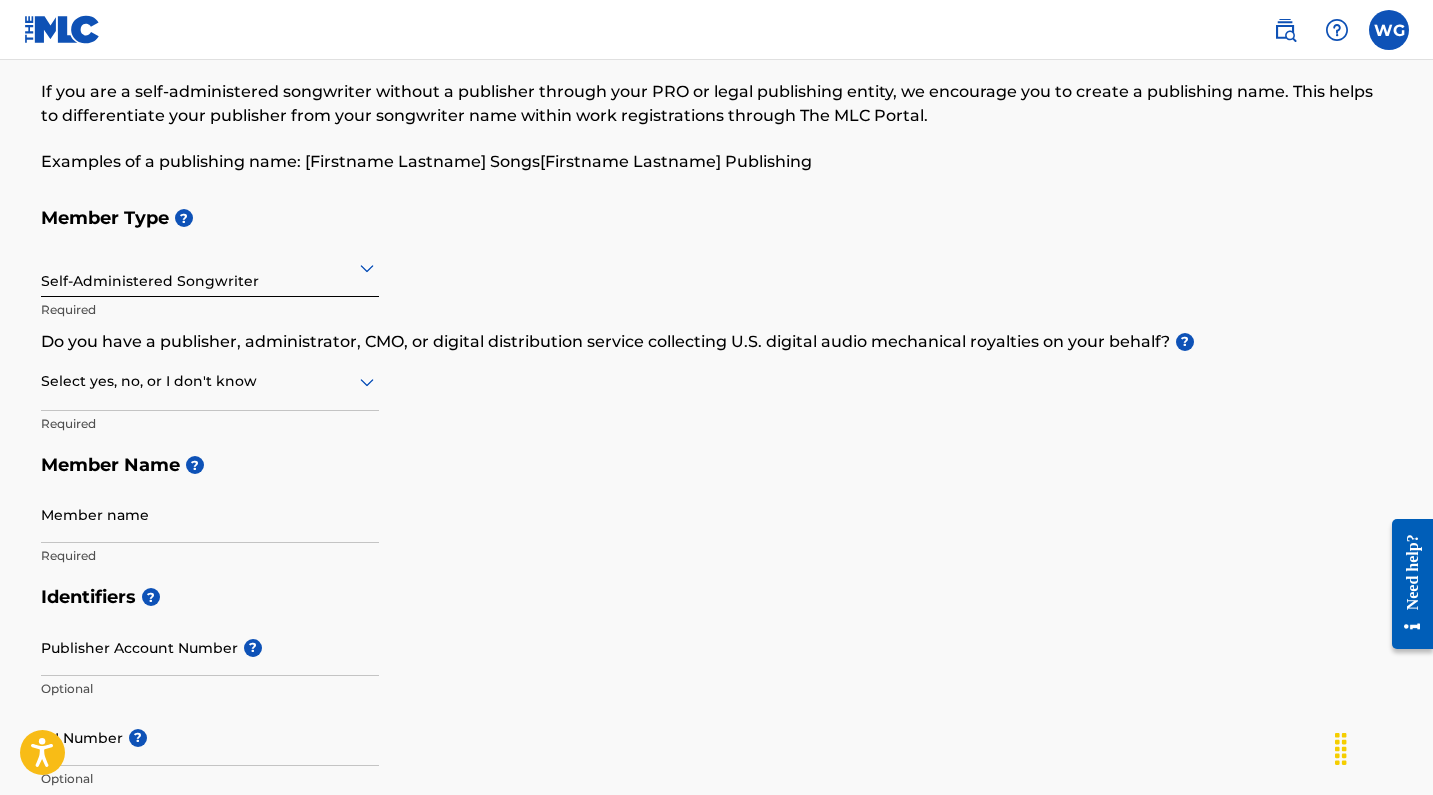 scroll, scrollTop: 94, scrollLeft: 0, axis: vertical 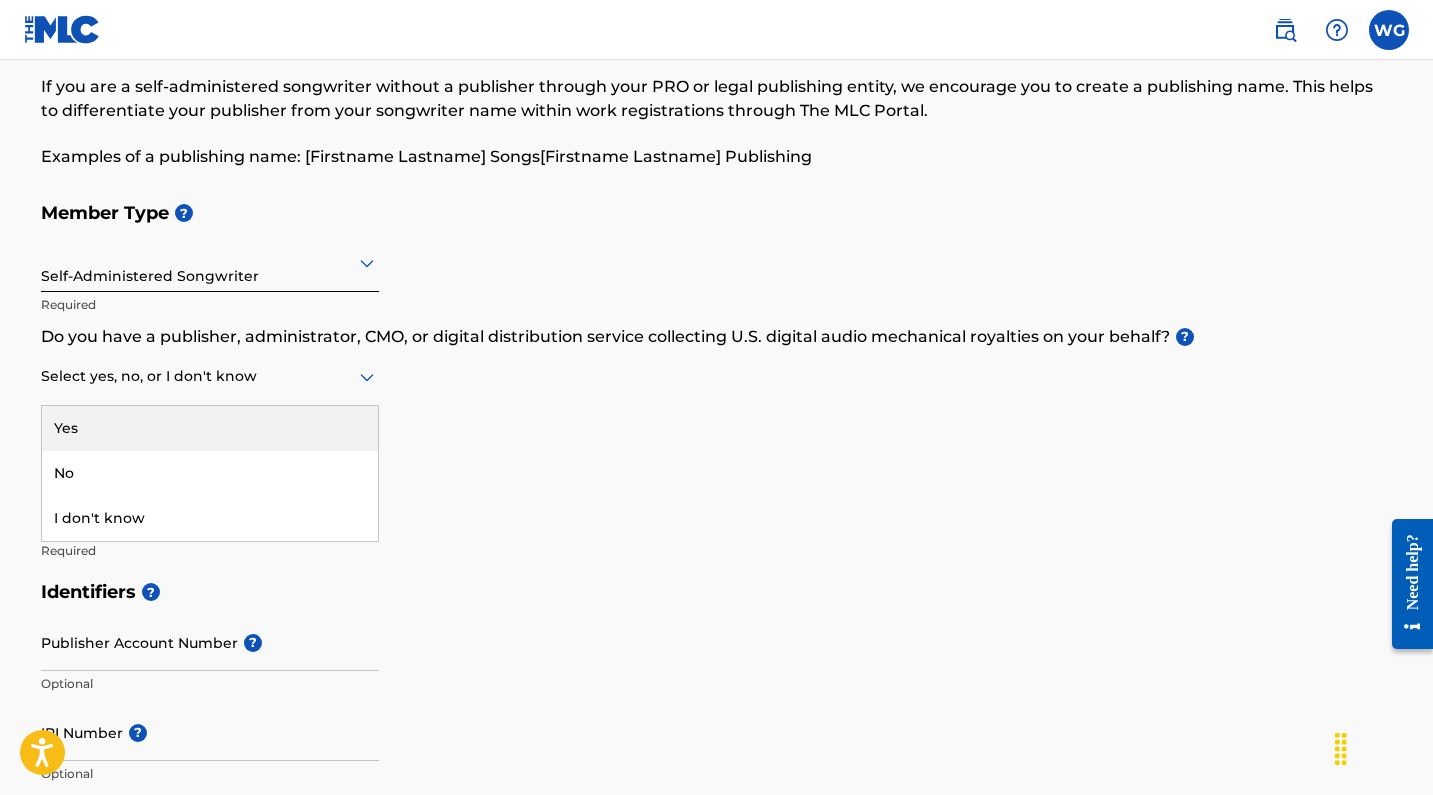 click at bounding box center [210, 376] 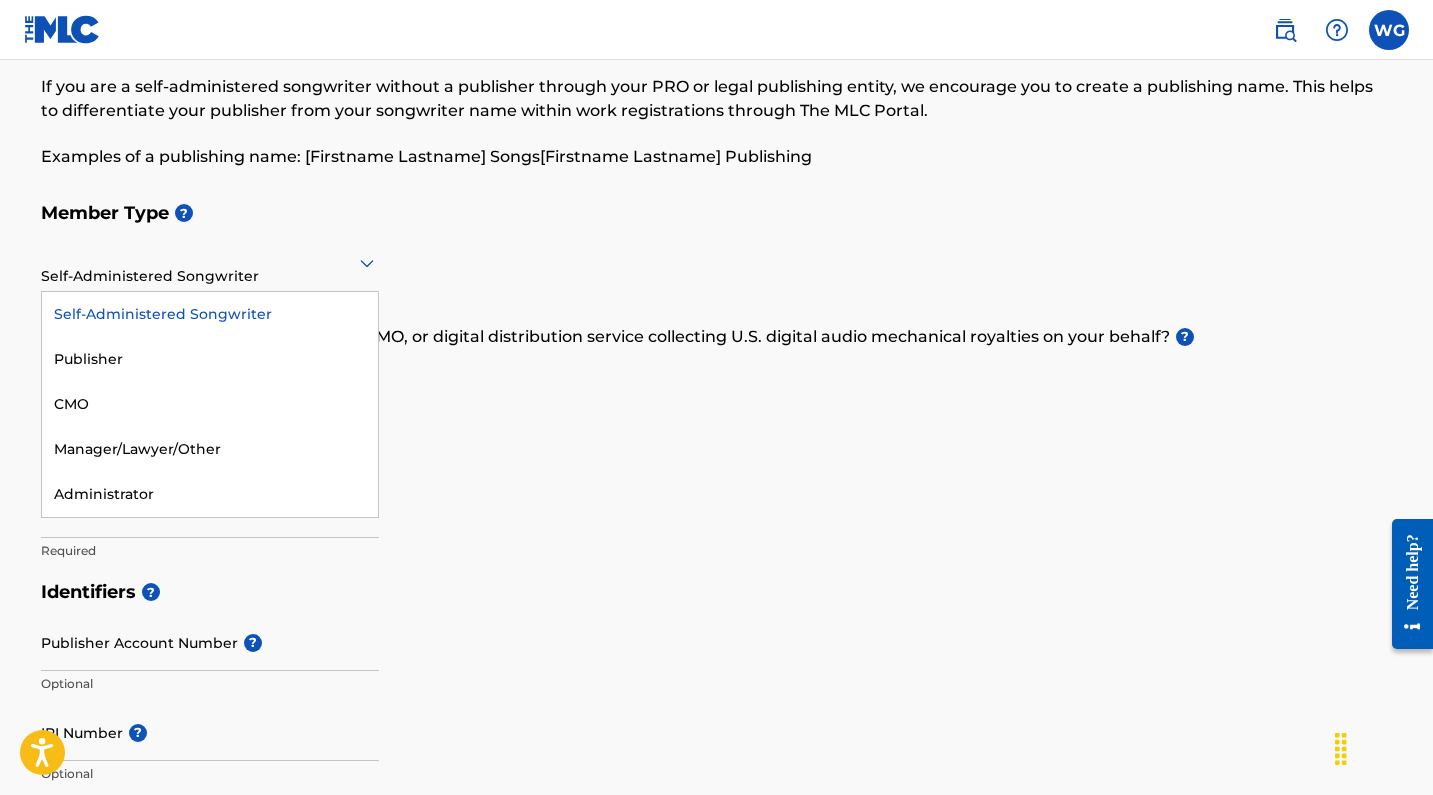 click at bounding box center [210, 262] 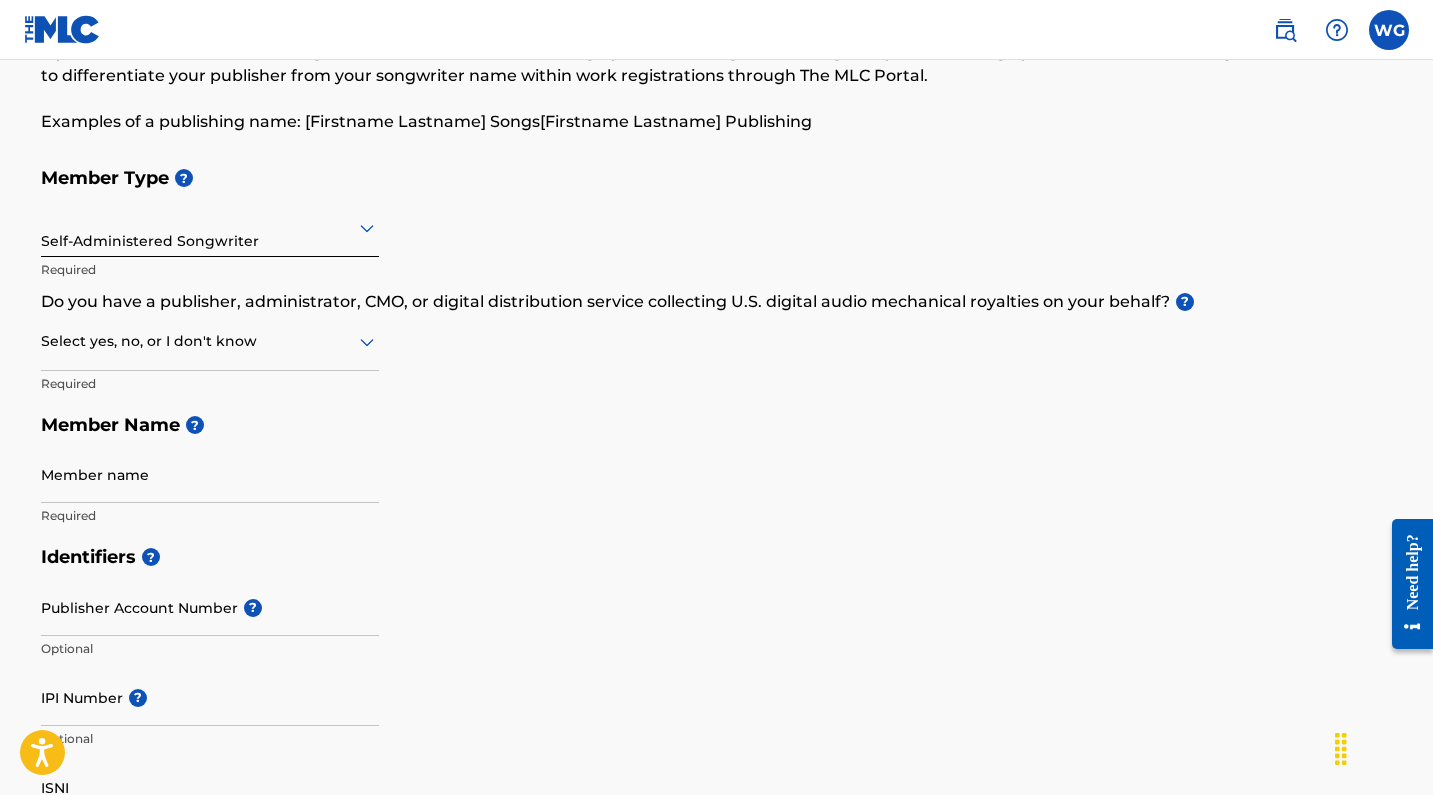scroll, scrollTop: 132, scrollLeft: 0, axis: vertical 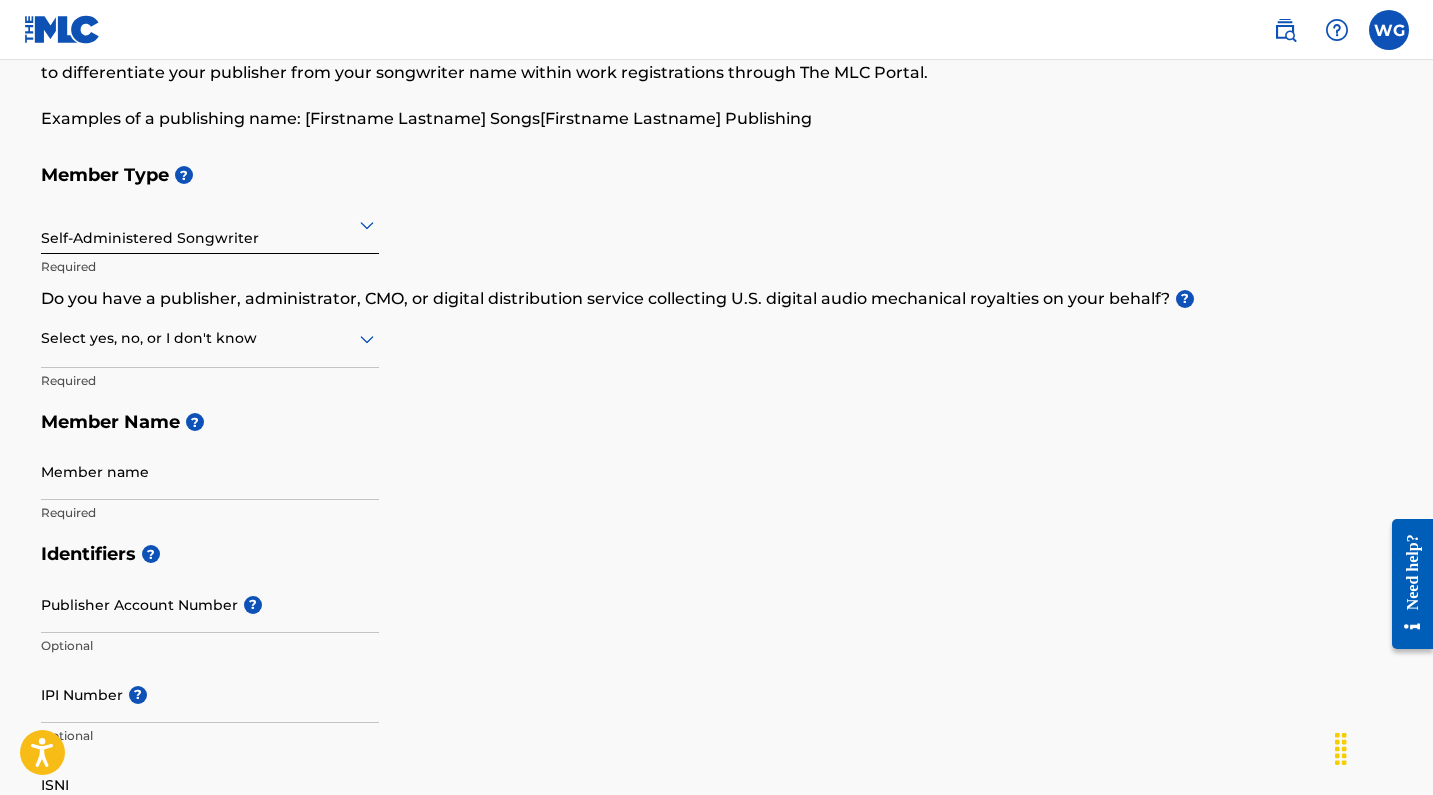 click at bounding box center (210, 338) 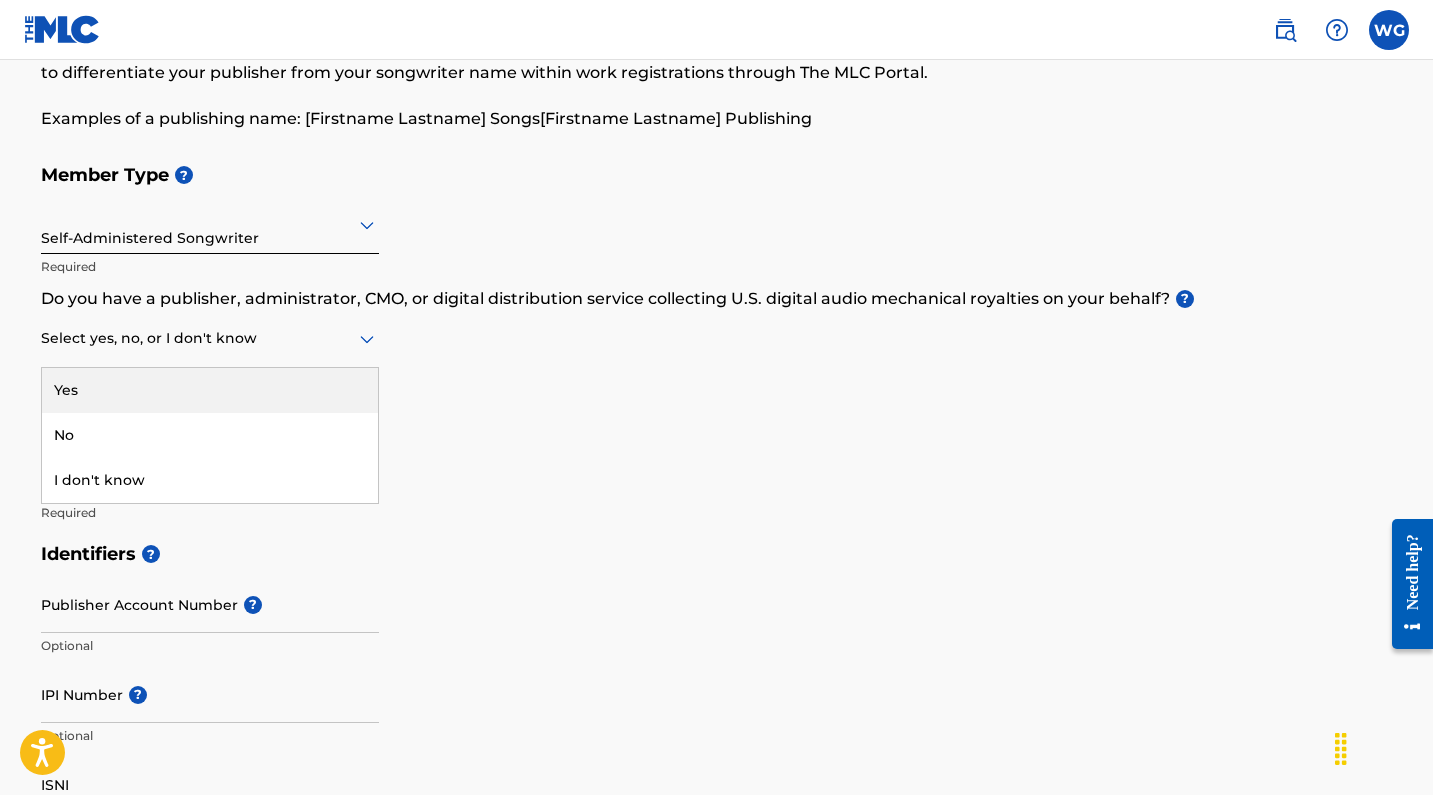 click on "Yes" at bounding box center (210, 390) 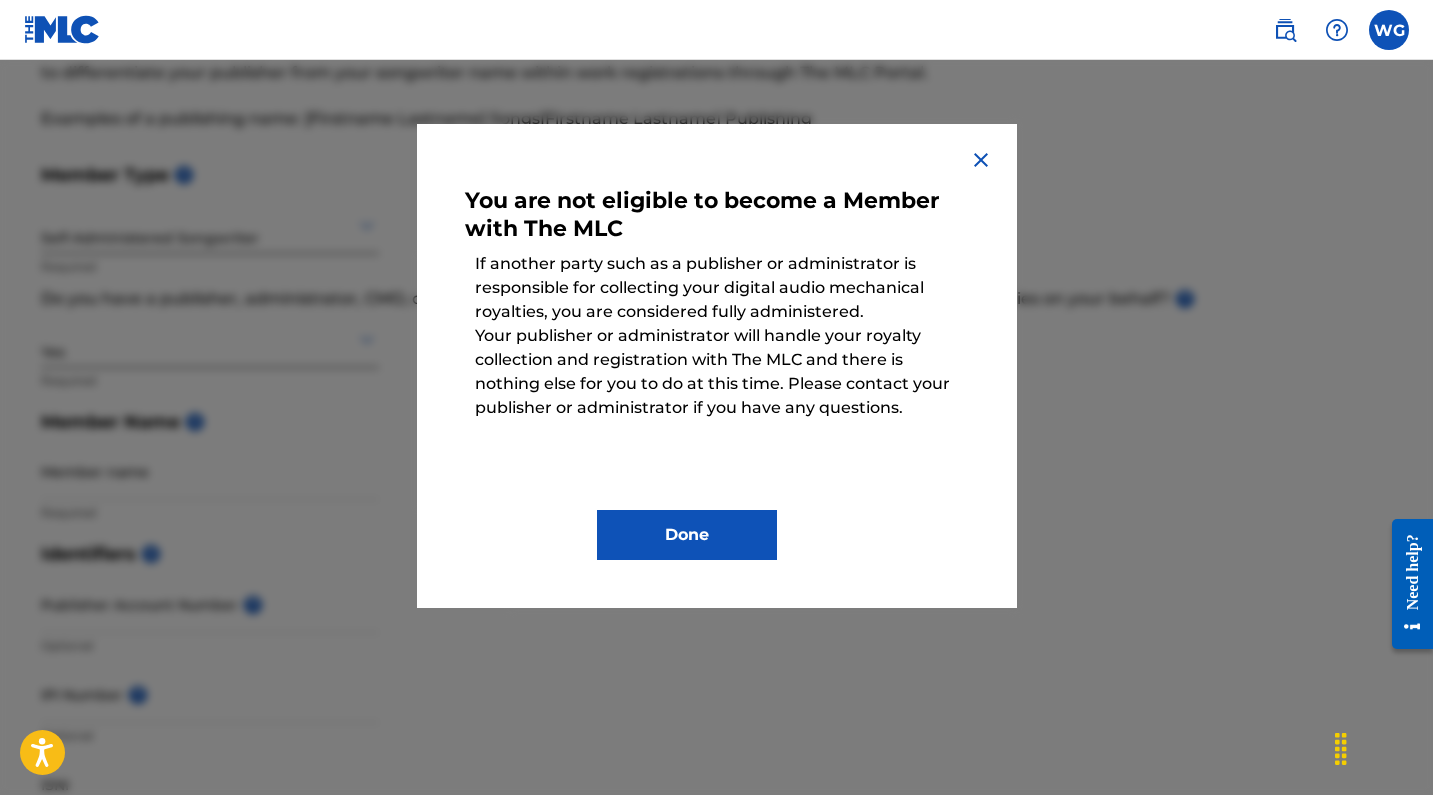 click at bounding box center (981, 160) 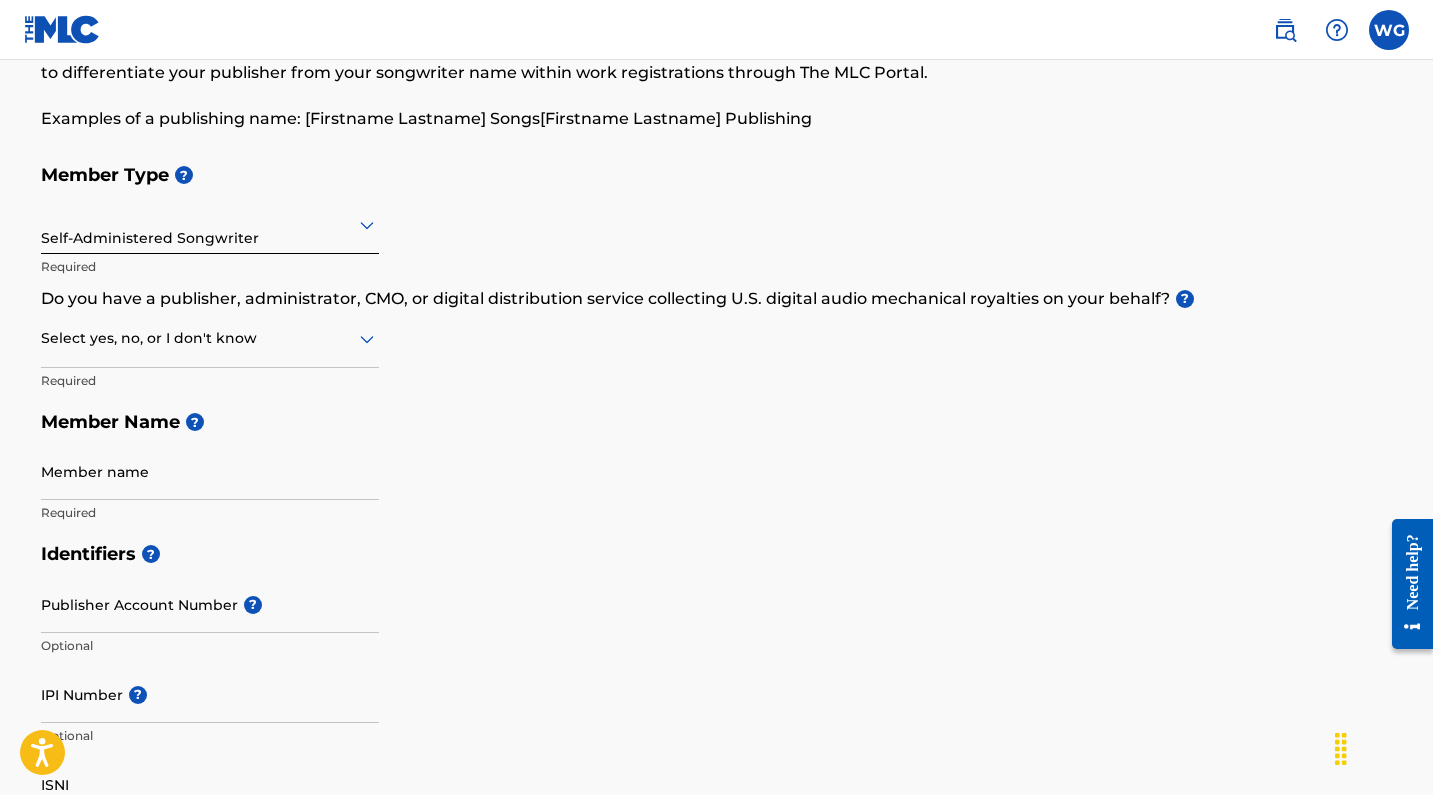 click on "Select yes, no, or I don't know" at bounding box center [210, 339] 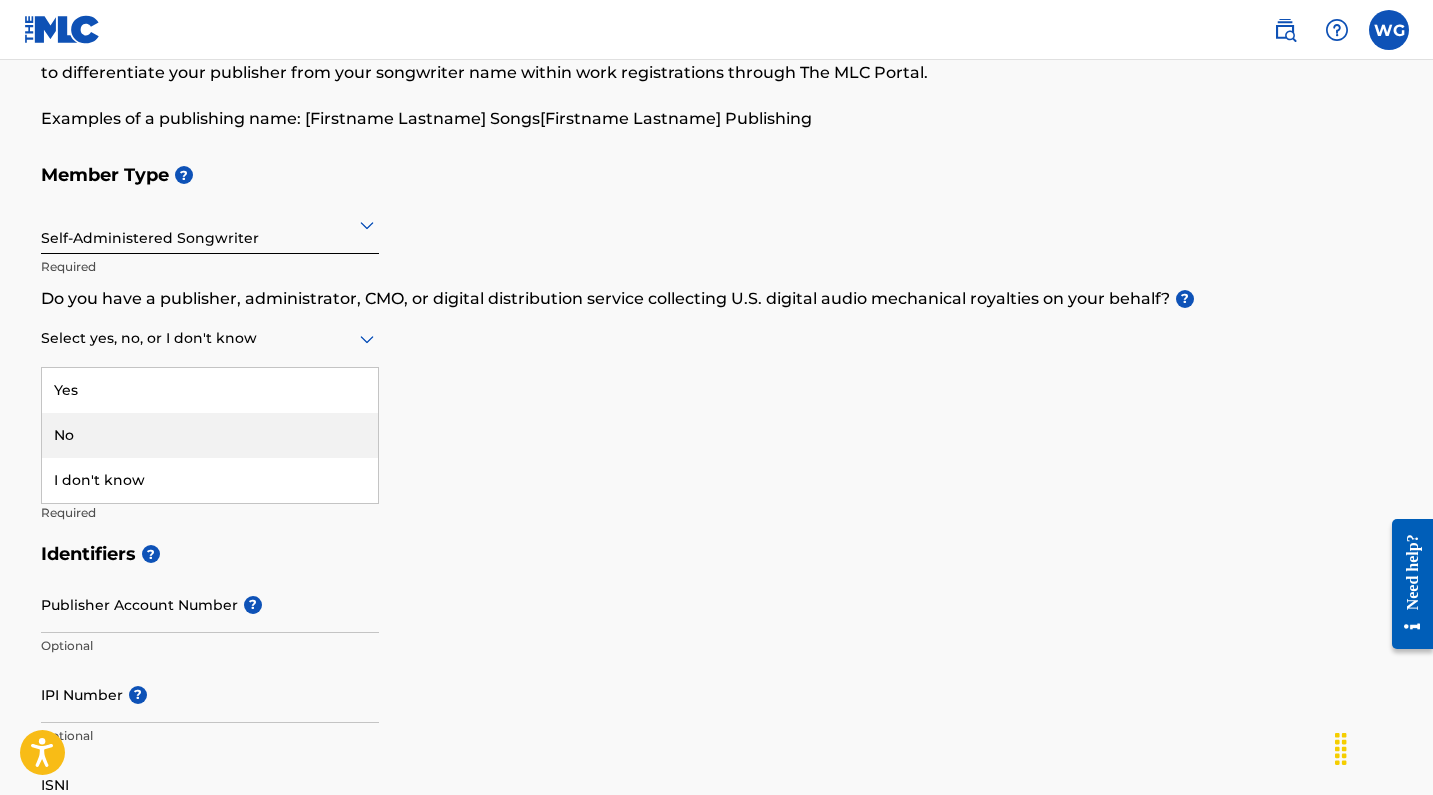 click on "No" at bounding box center (210, 435) 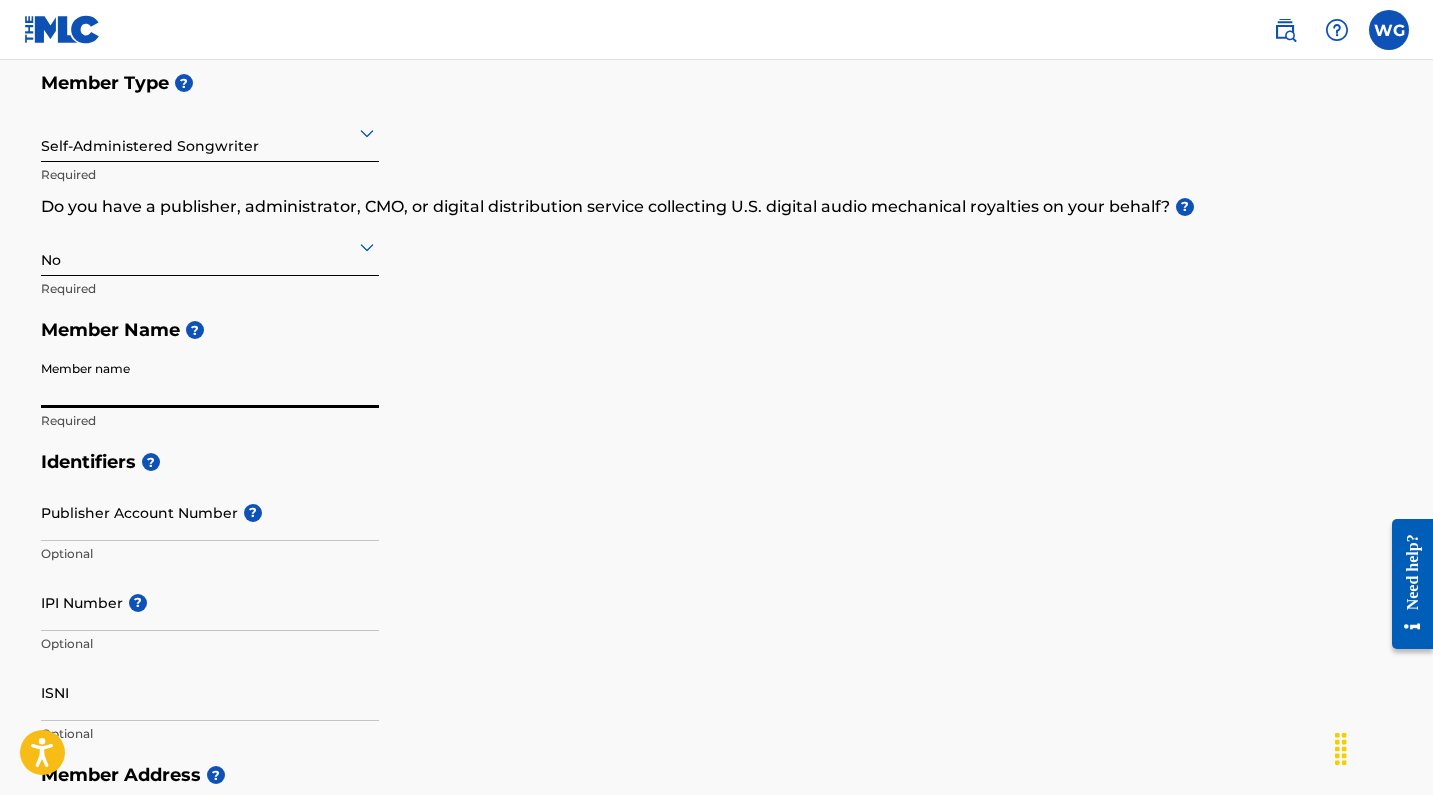 scroll, scrollTop: 225, scrollLeft: 0, axis: vertical 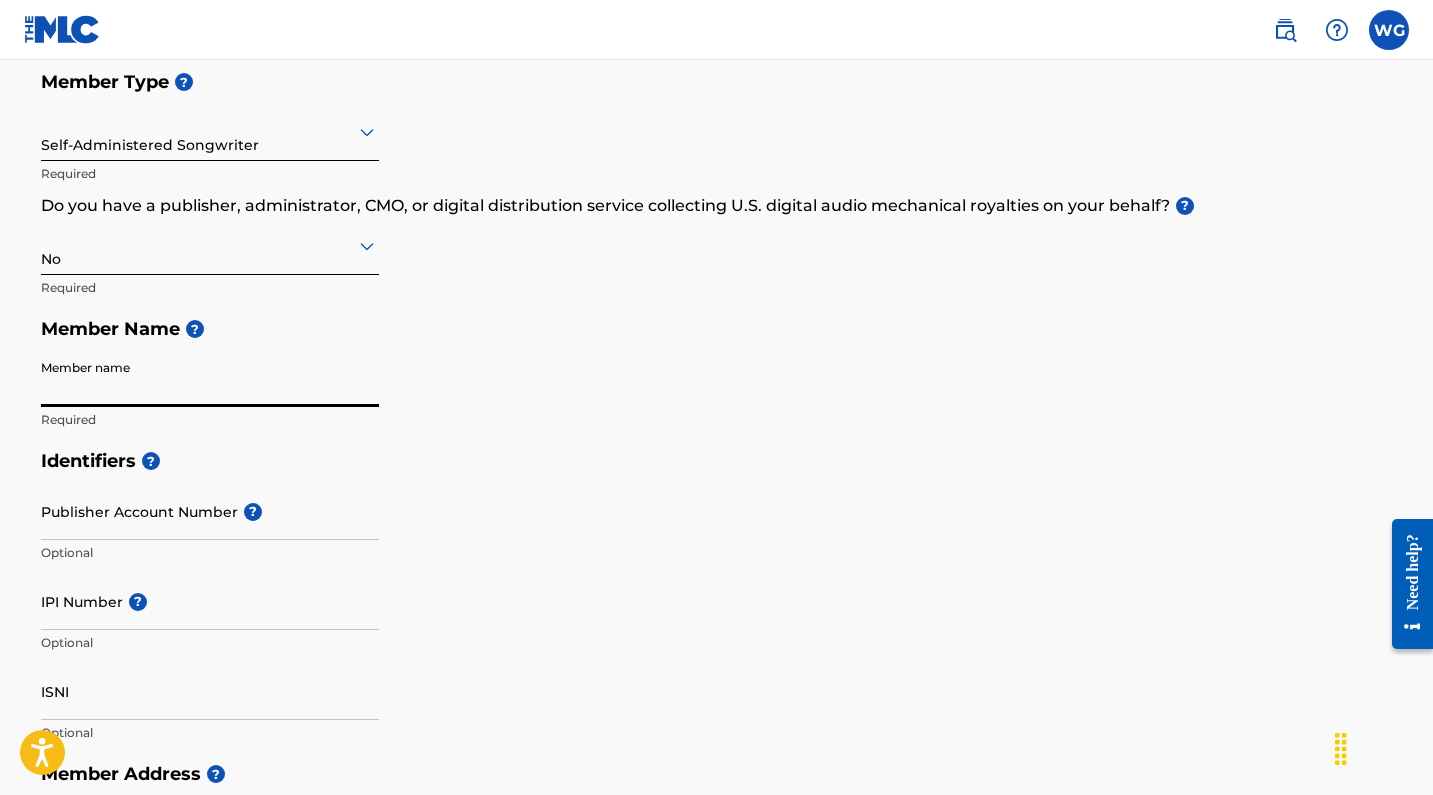 click on "Publisher Account Number ?" at bounding box center (210, 511) 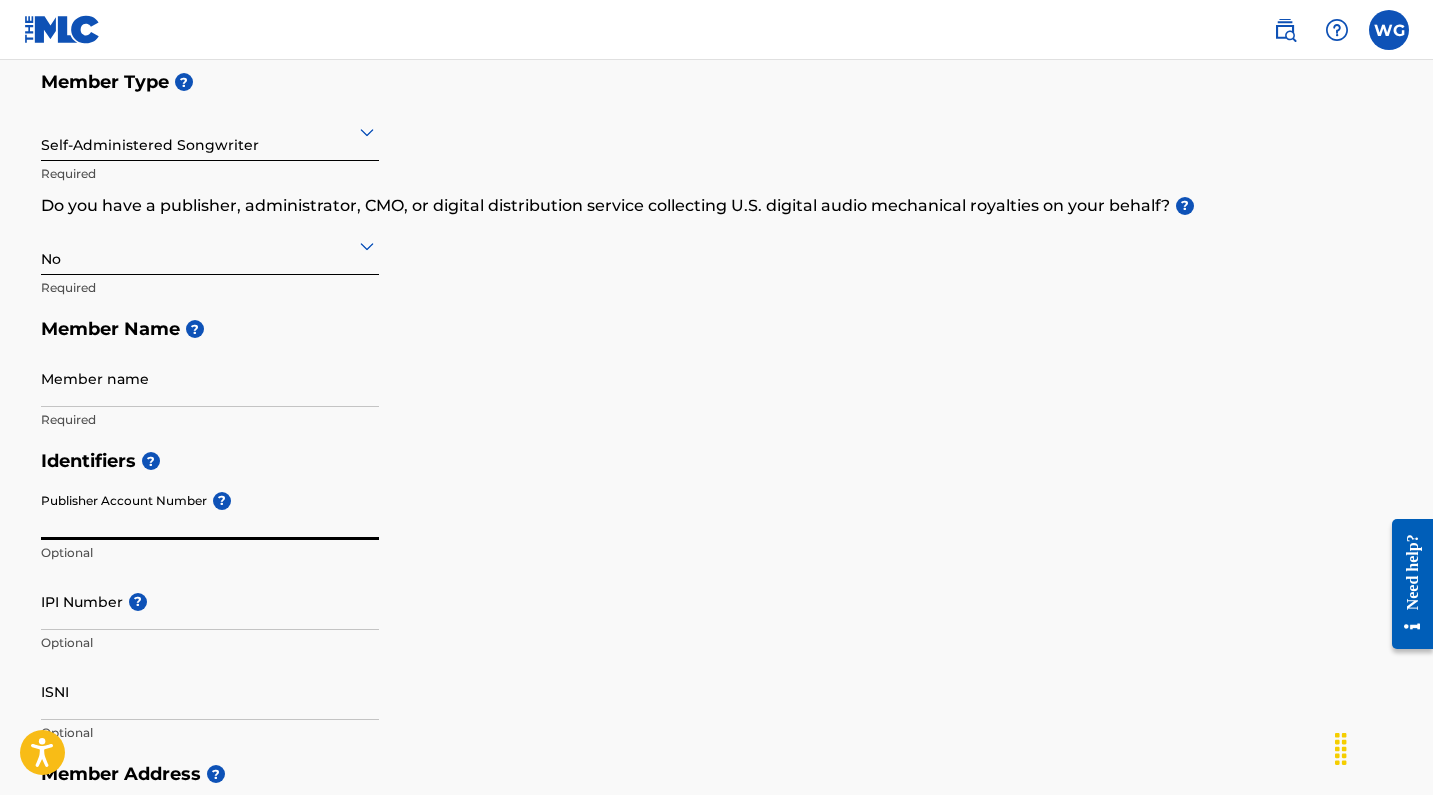scroll, scrollTop: 339, scrollLeft: 0, axis: vertical 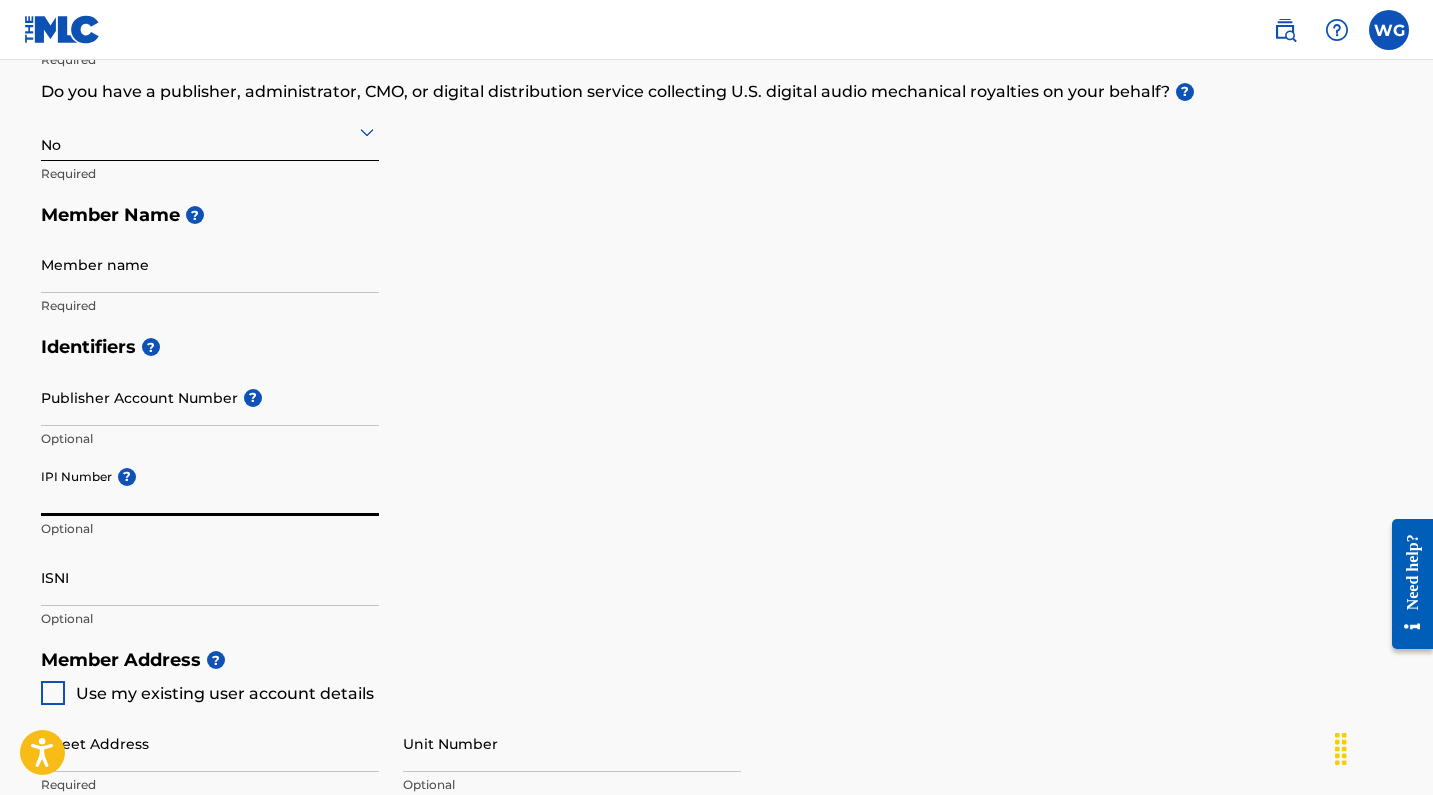 click on "IPI Number ?" at bounding box center (210, 487) 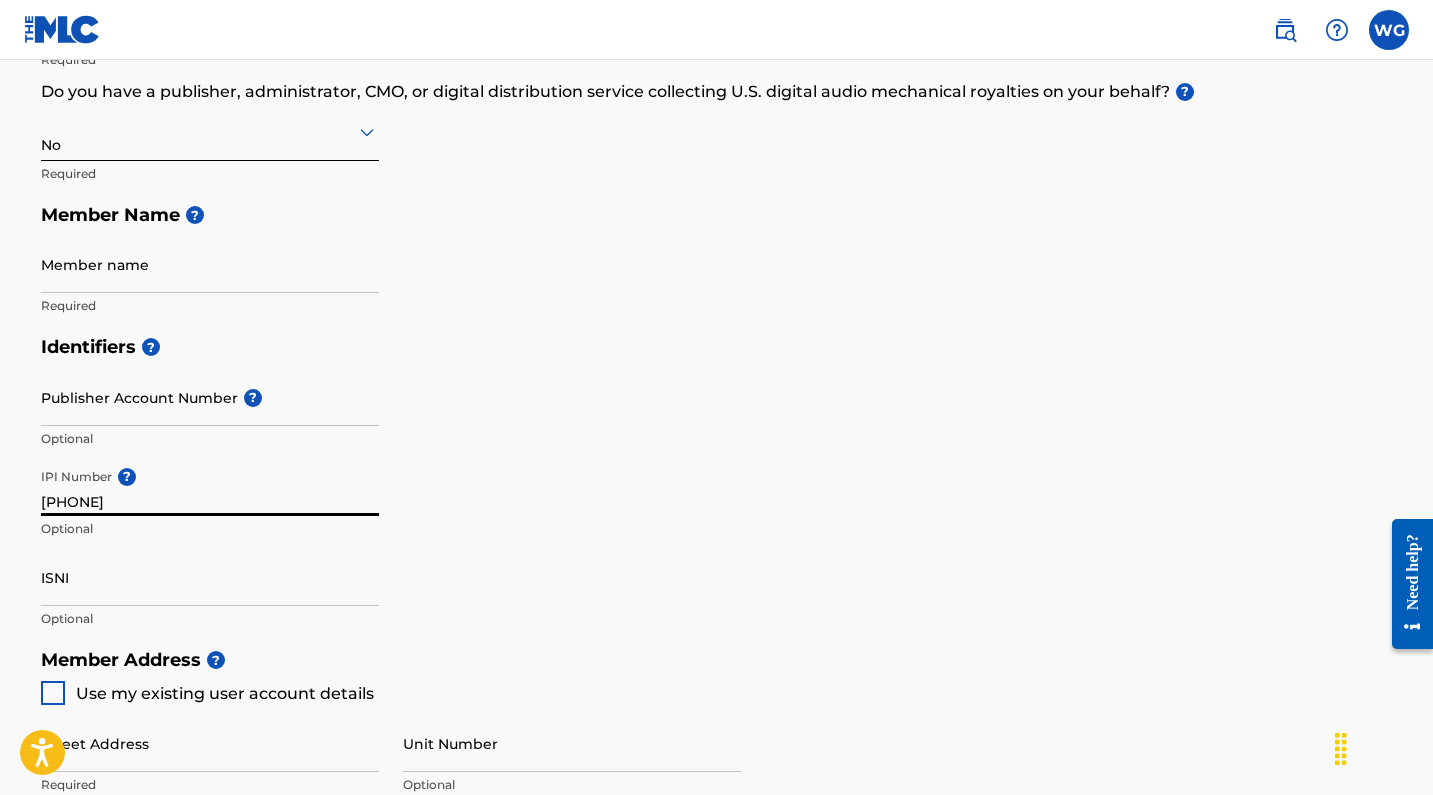 type on "00687800016" 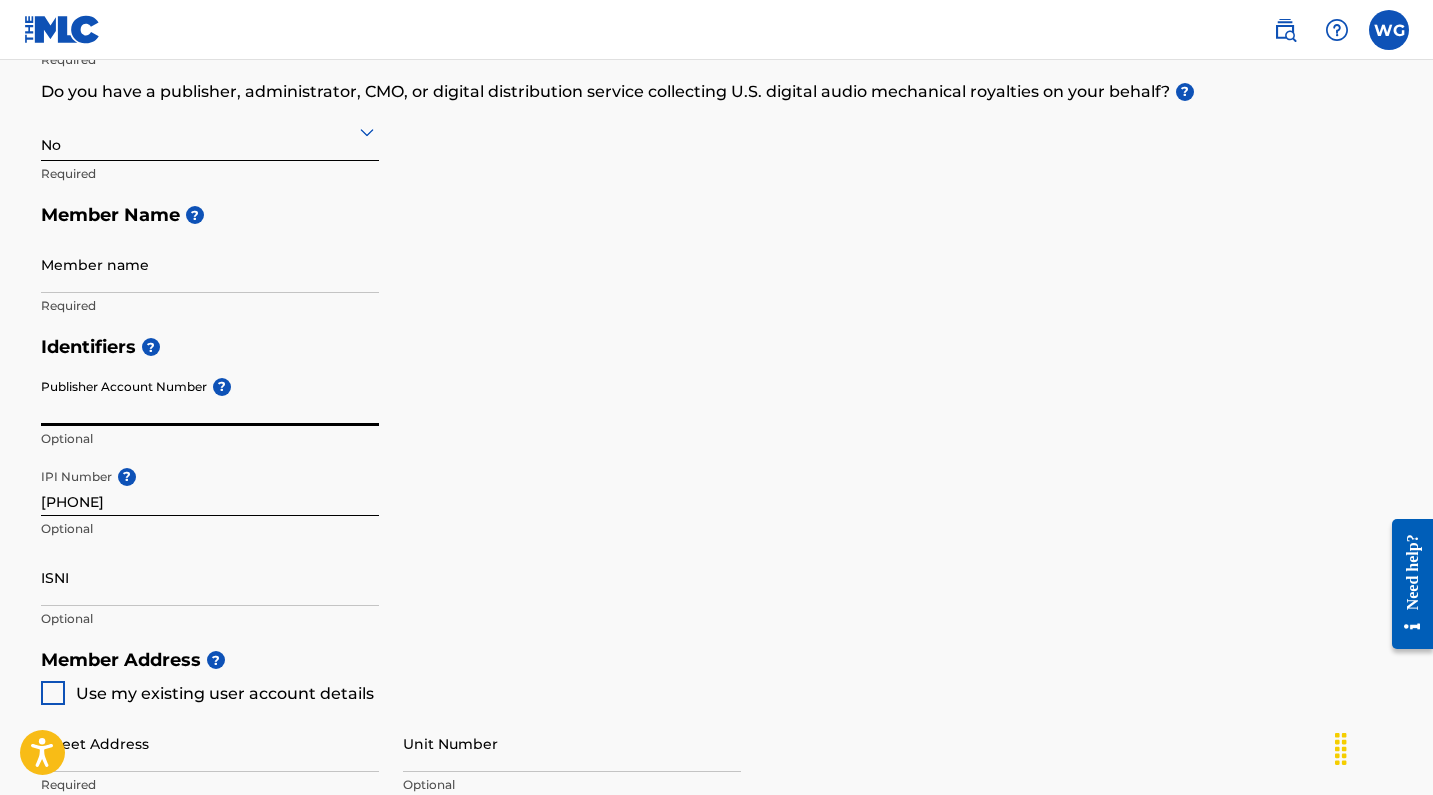 click on "Publisher Account Number ?" at bounding box center (210, 397) 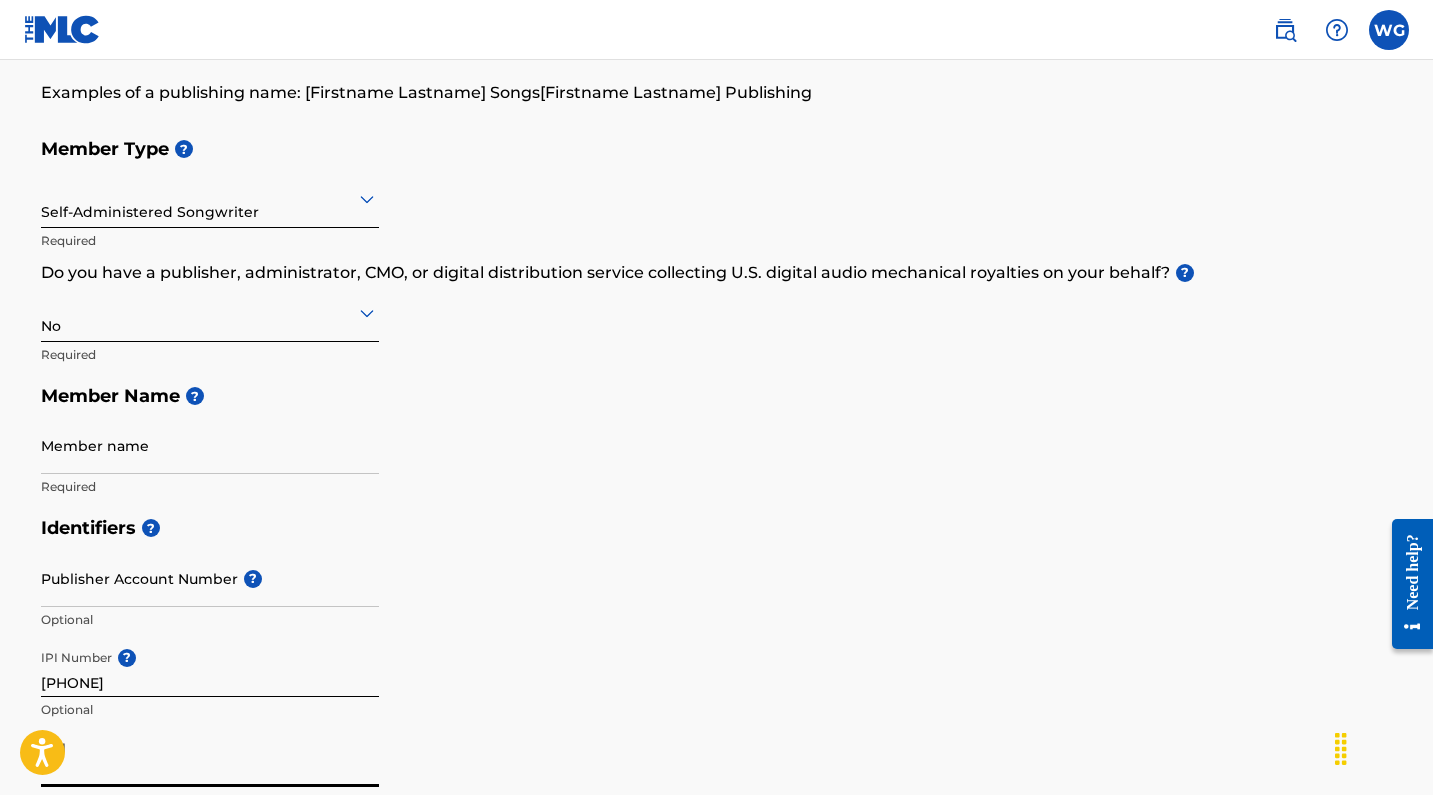 scroll, scrollTop: 158, scrollLeft: 0, axis: vertical 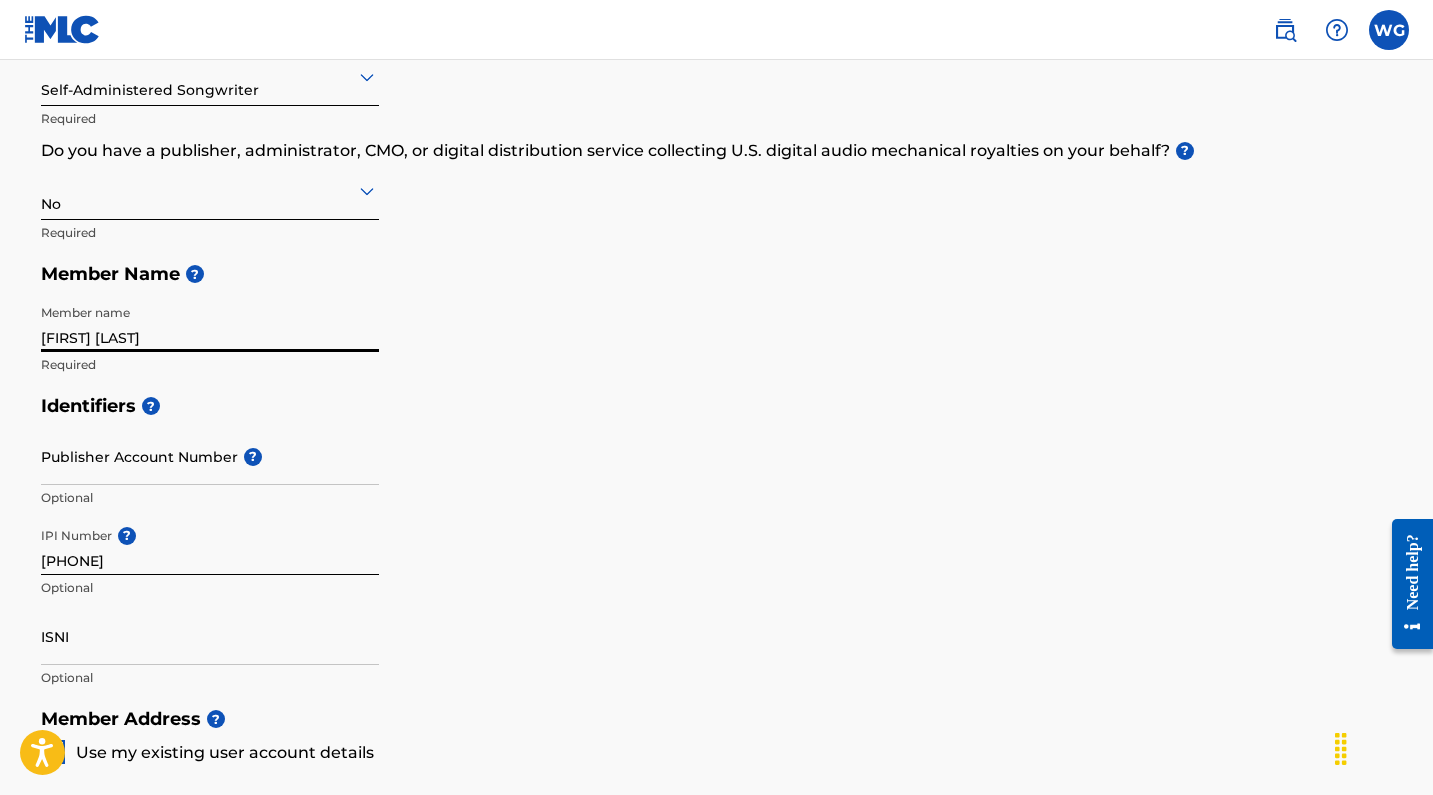 type on "William Yohansè Gittens" 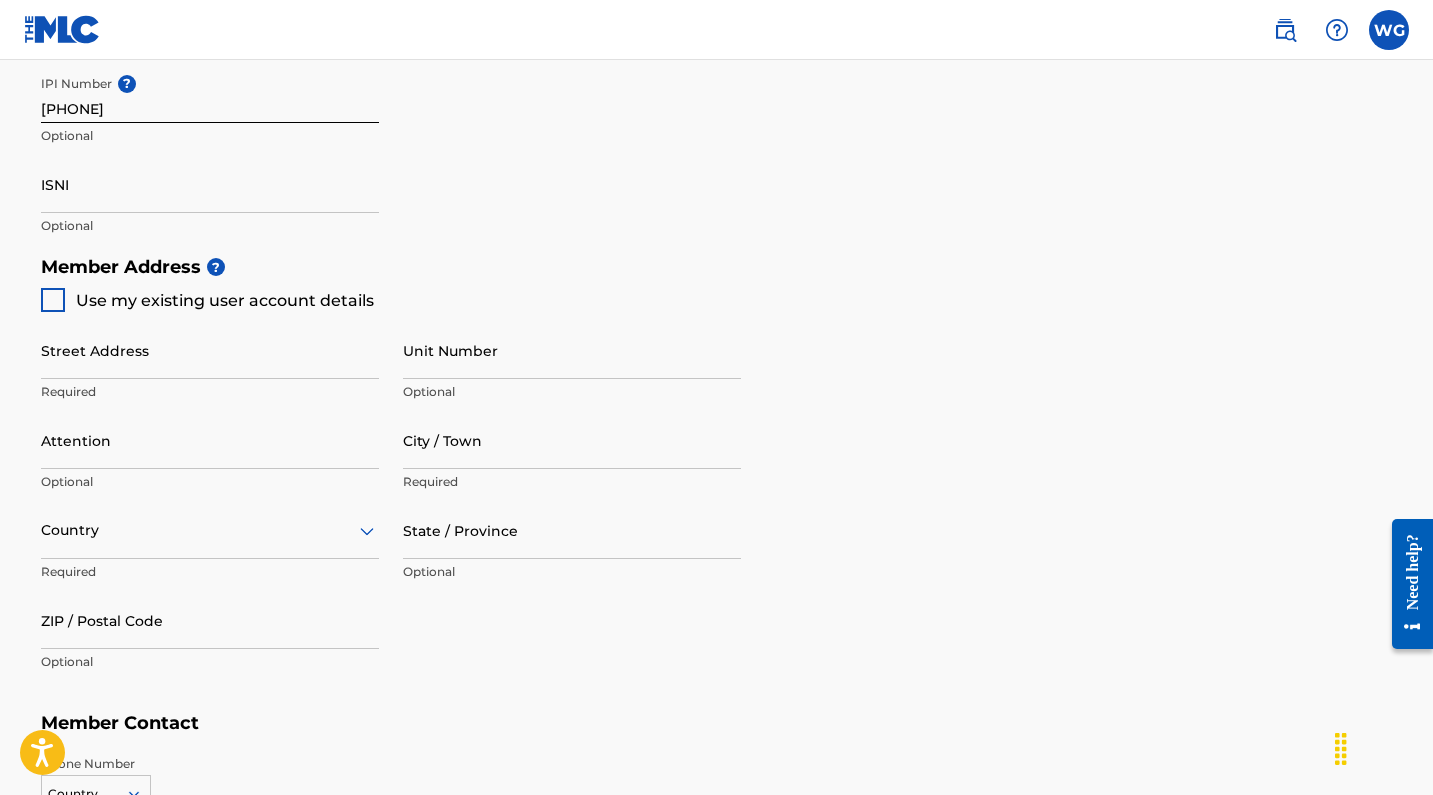 scroll, scrollTop: 734, scrollLeft: 0, axis: vertical 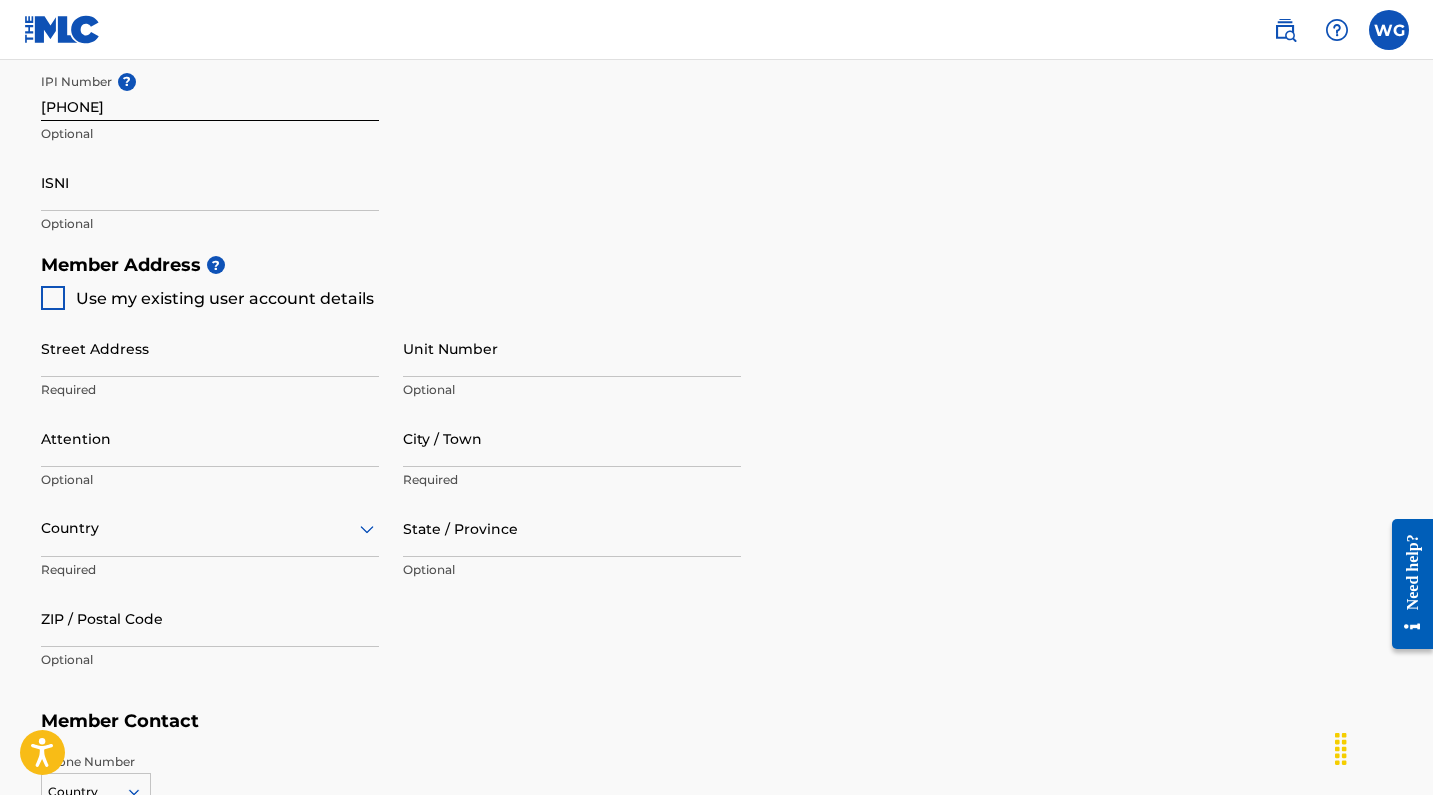 click at bounding box center [53, 298] 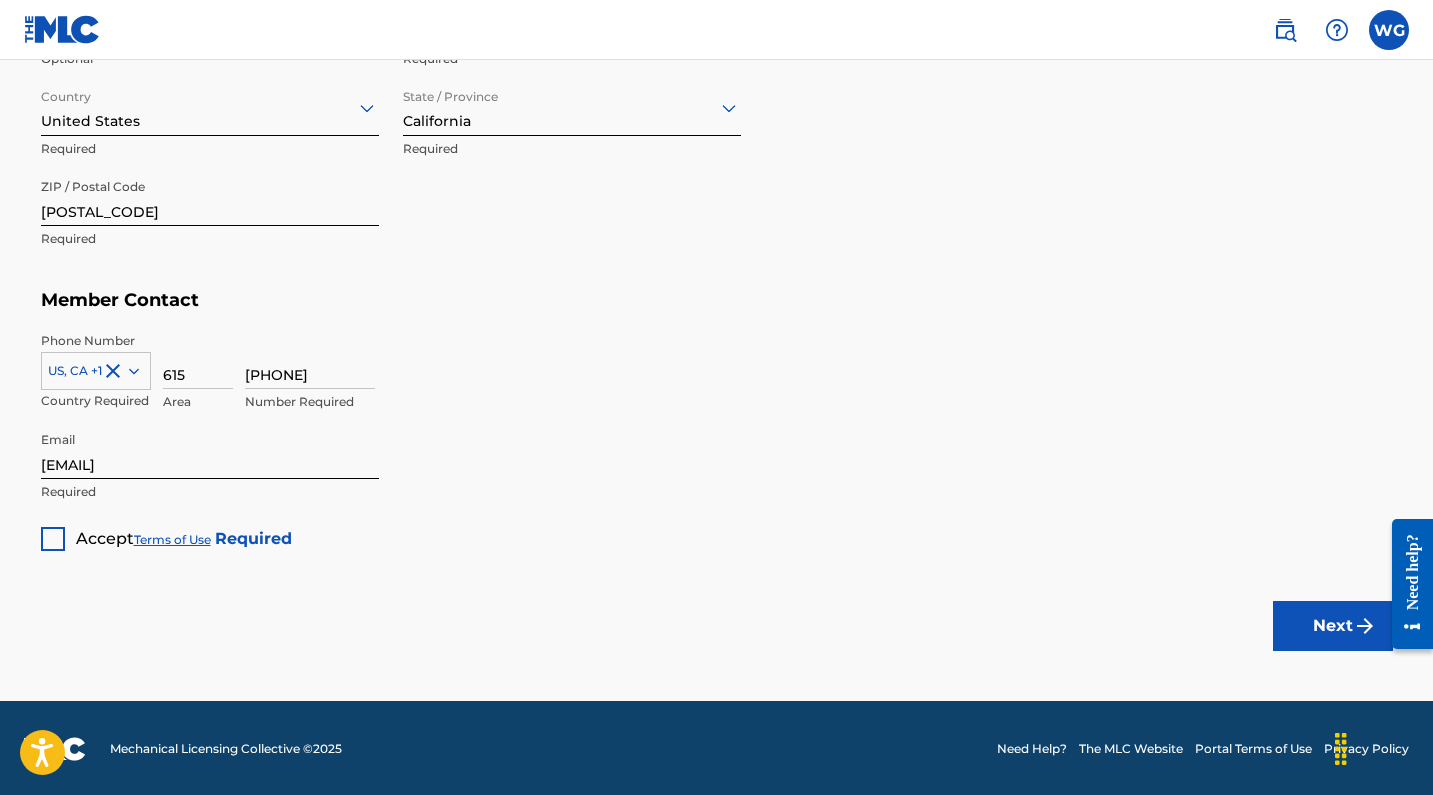 scroll, scrollTop: 1154, scrollLeft: 0, axis: vertical 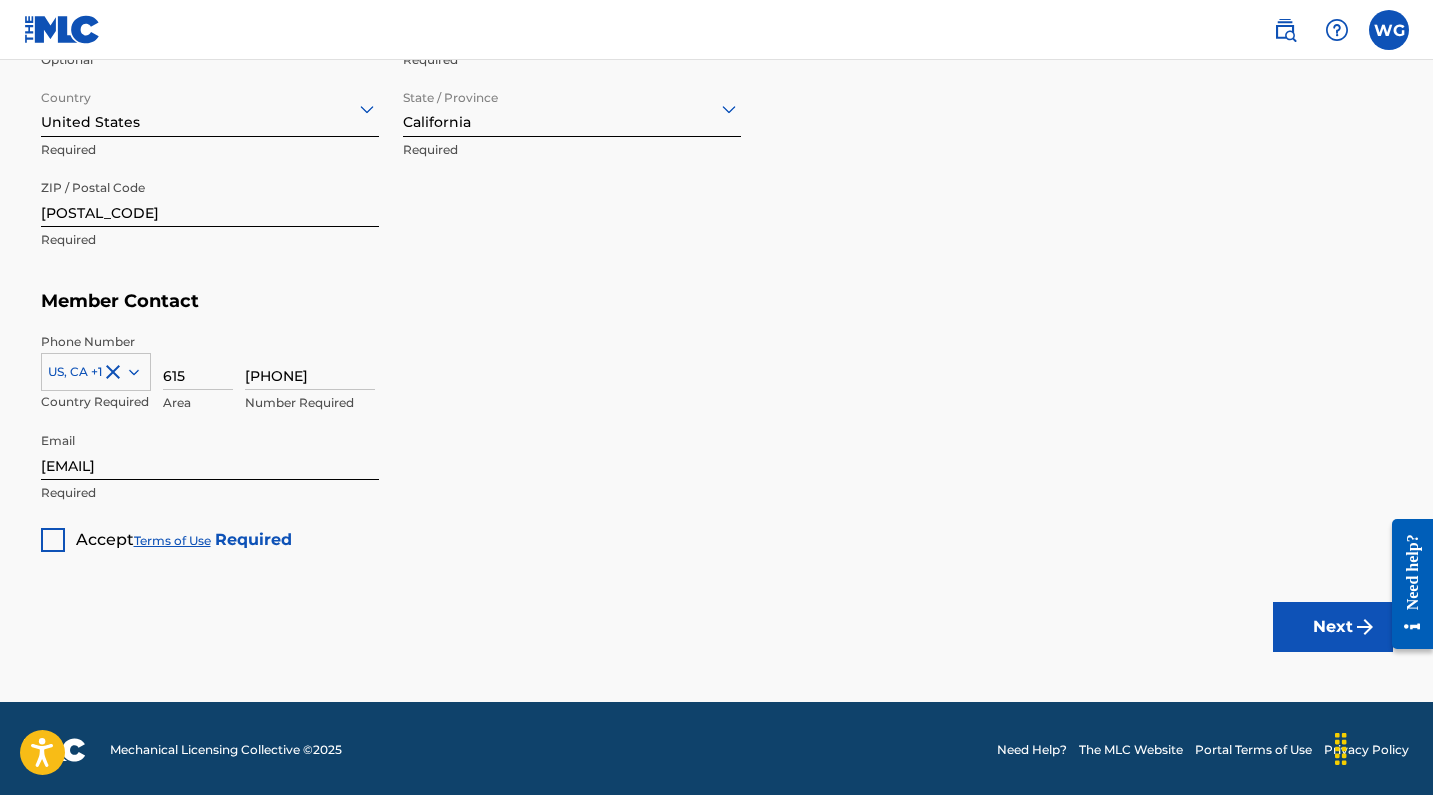 click at bounding box center (53, 540) 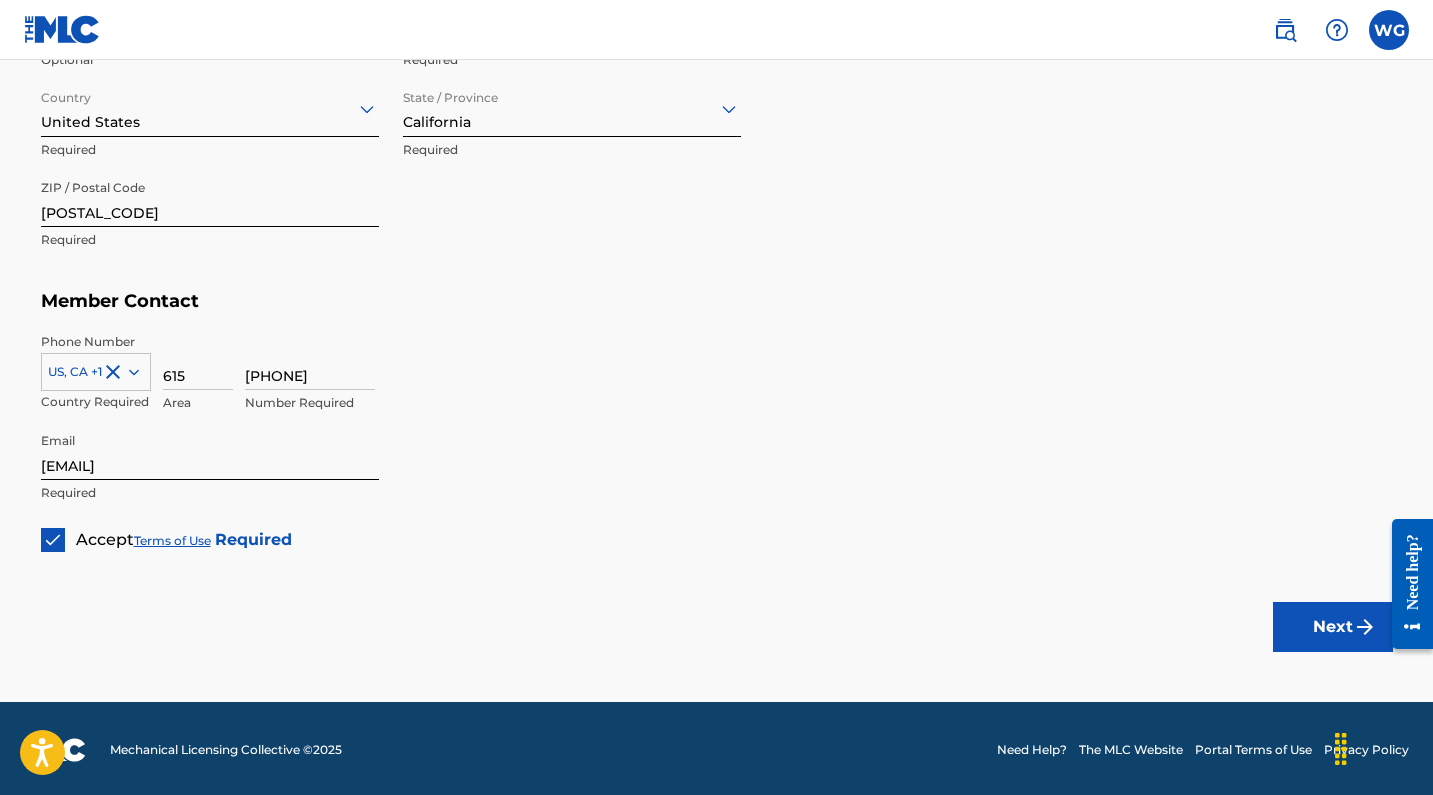 click on "Next" at bounding box center (1333, 627) 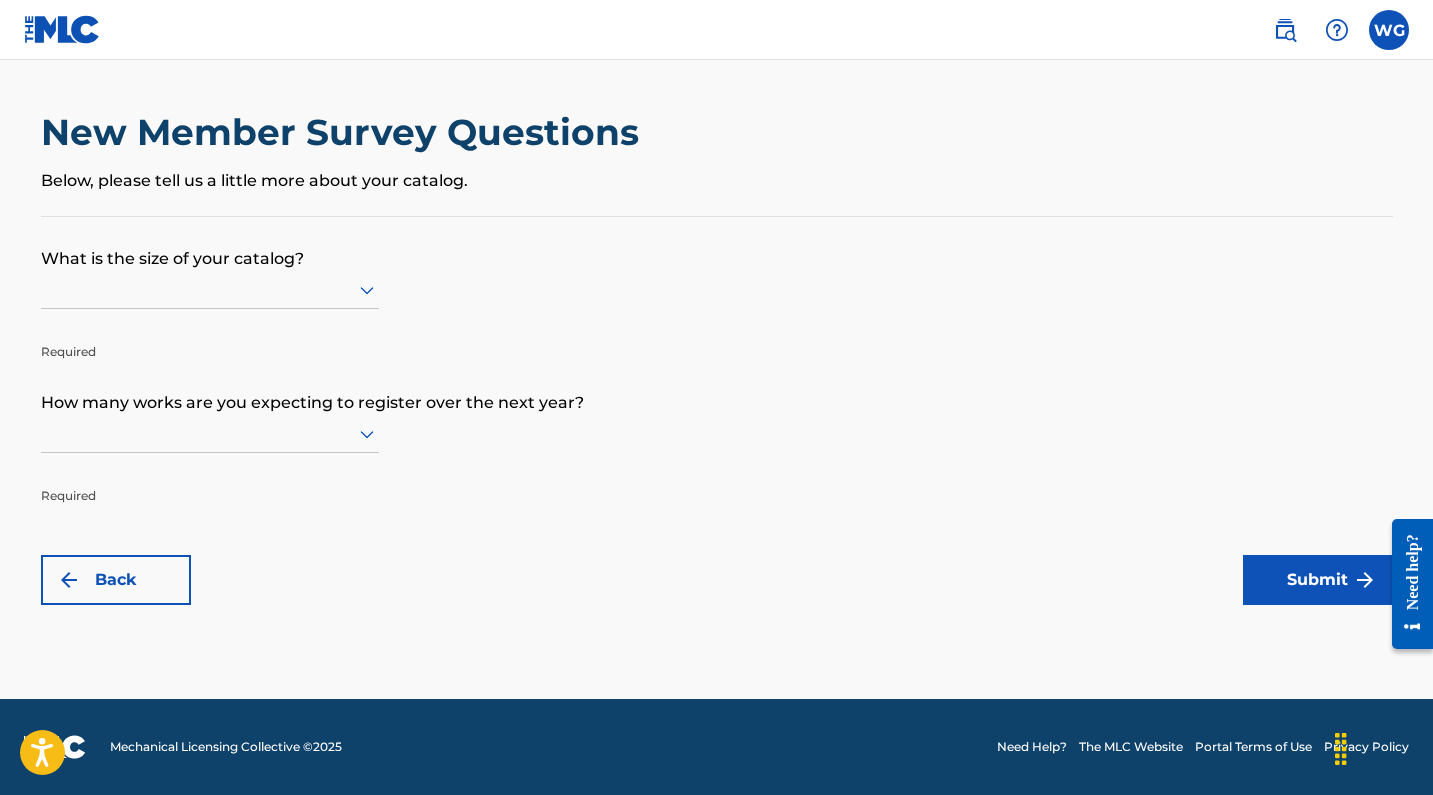 scroll, scrollTop: 0, scrollLeft: 0, axis: both 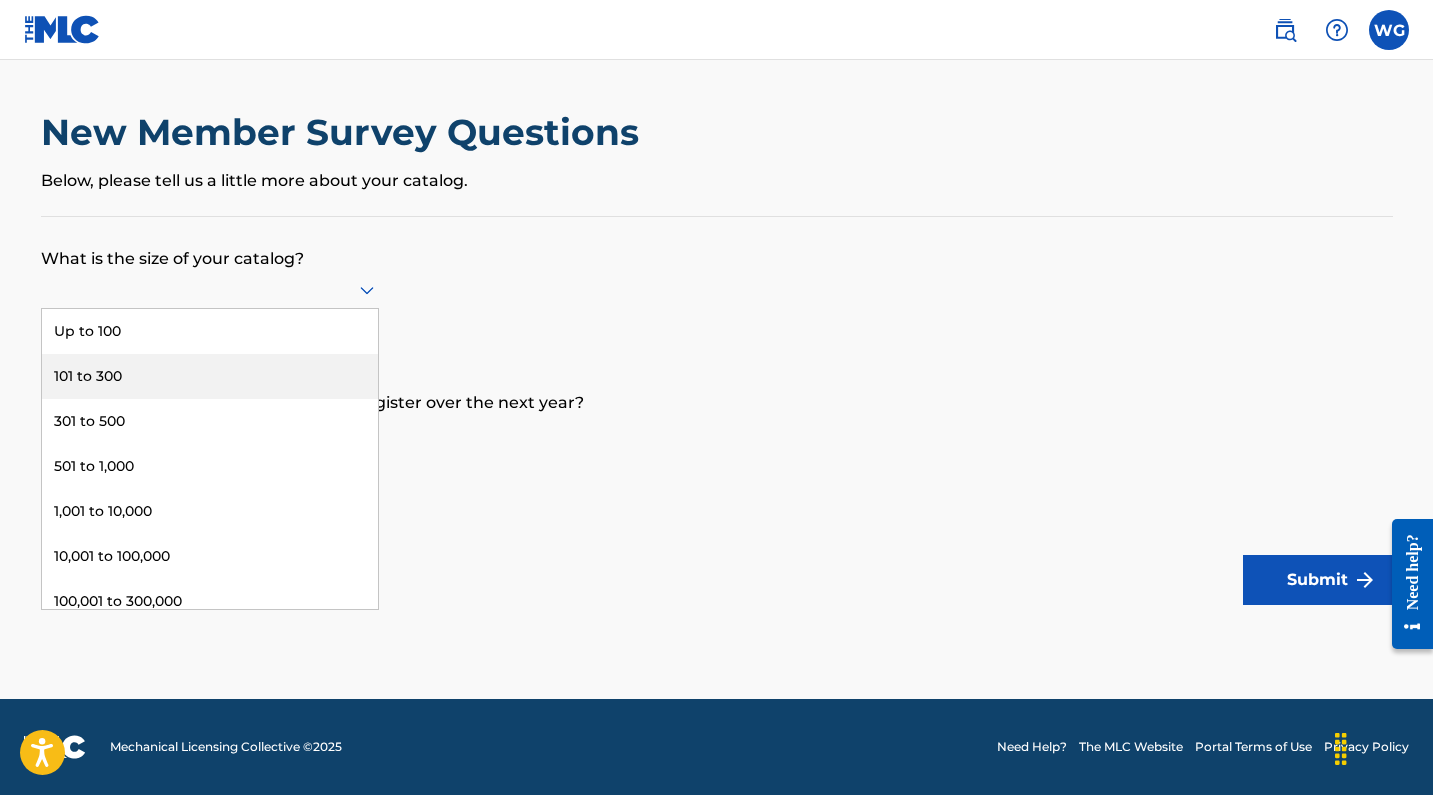 click on "101 to 300" at bounding box center [210, 376] 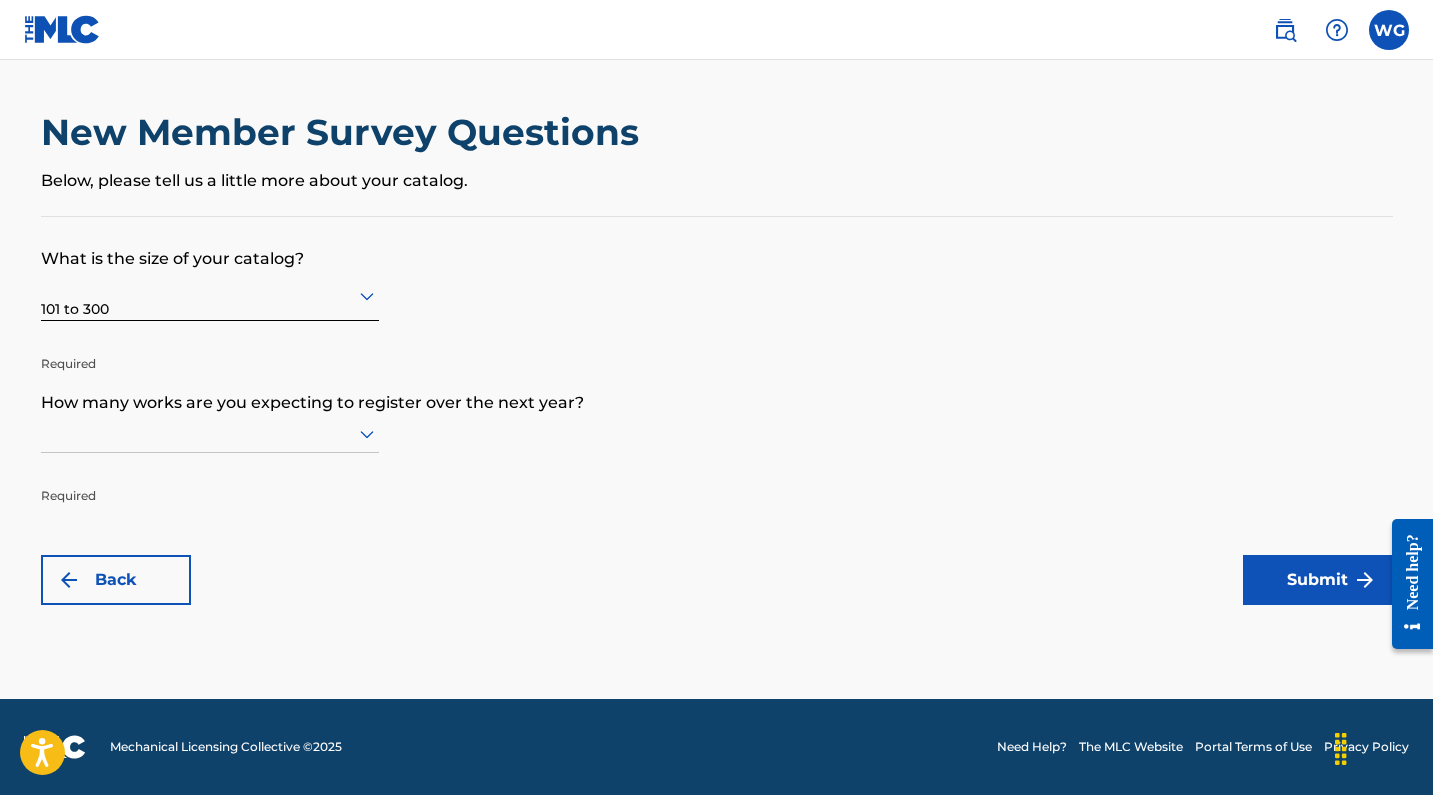 click at bounding box center (210, 433) 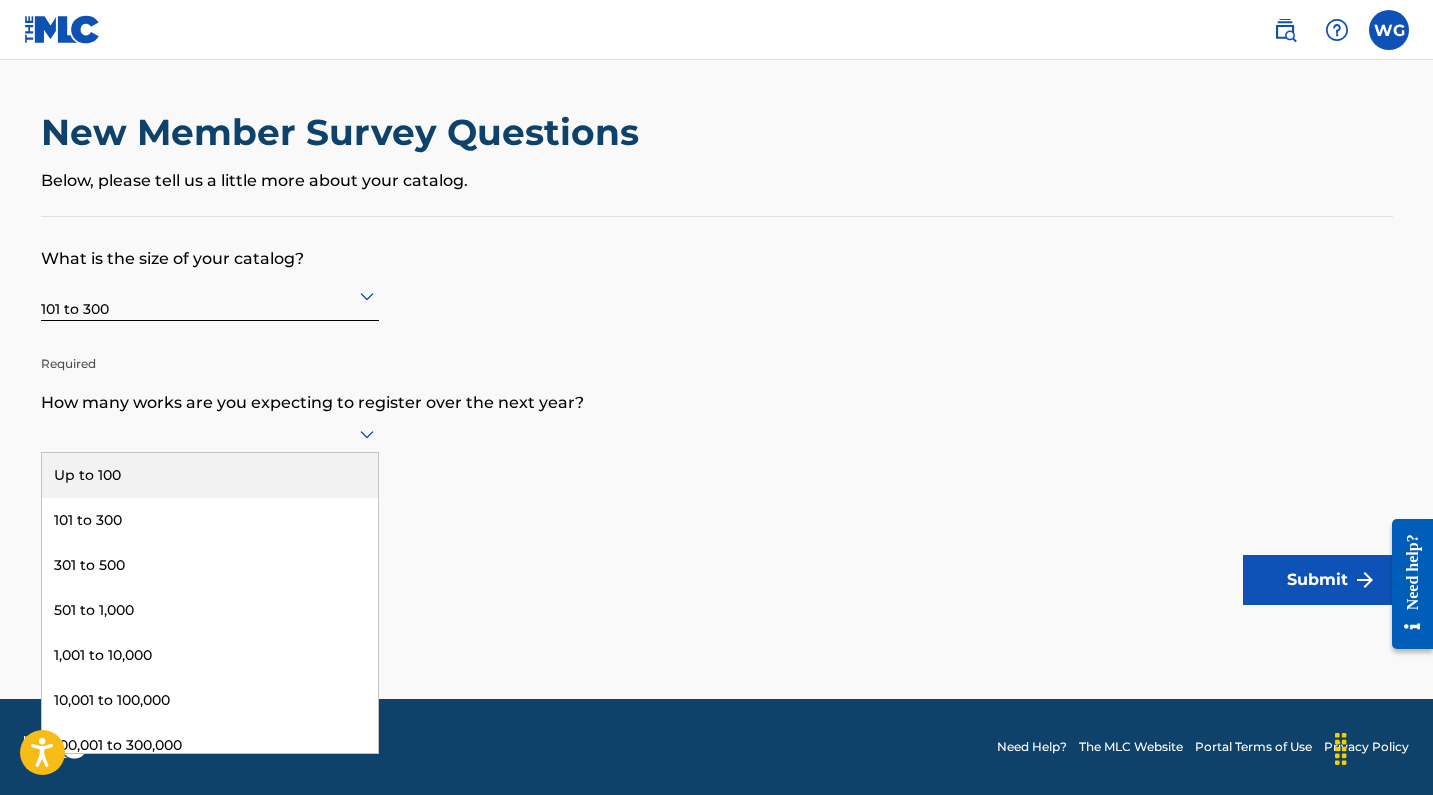 click on "Up to 100" at bounding box center (210, 475) 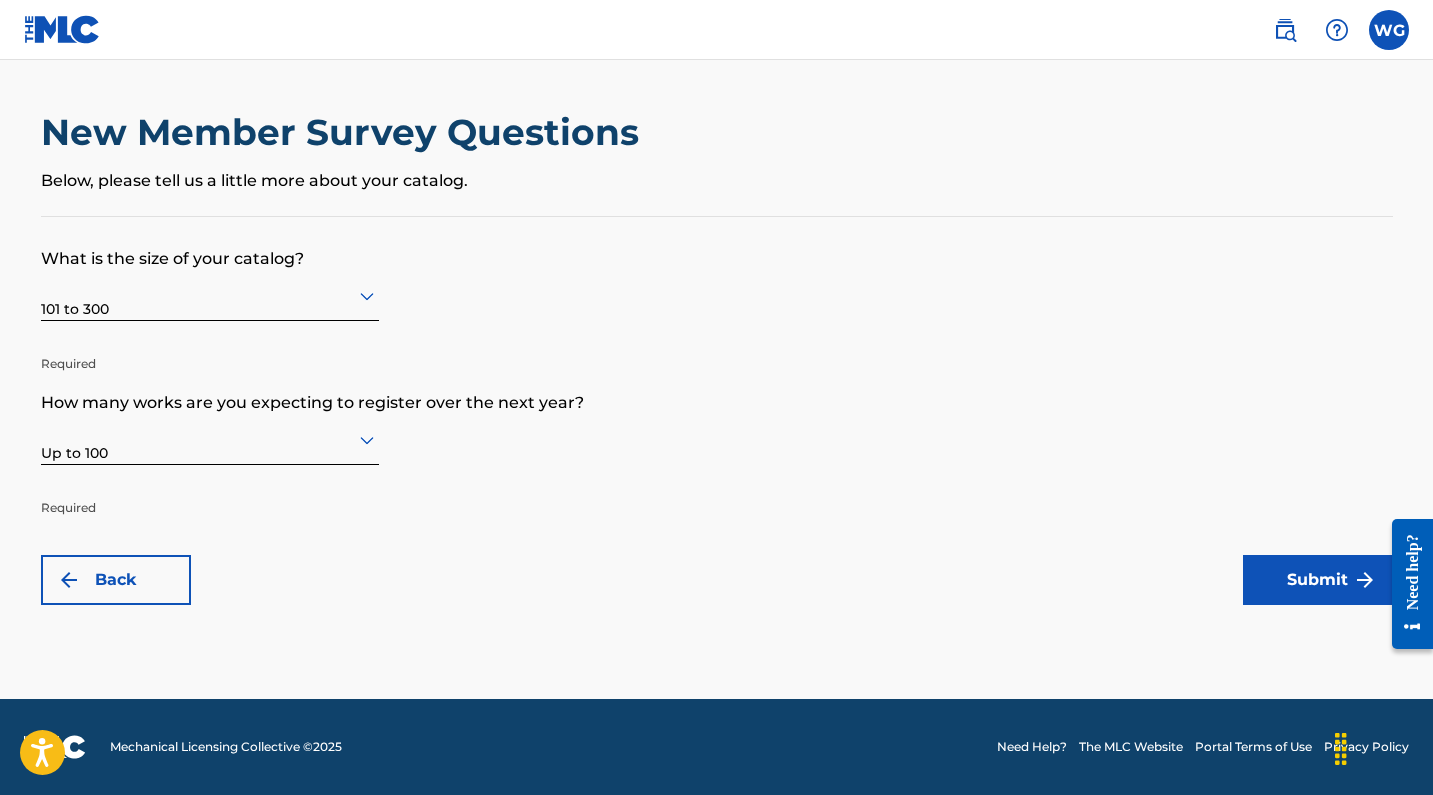 click on "Submit" at bounding box center [1318, 580] 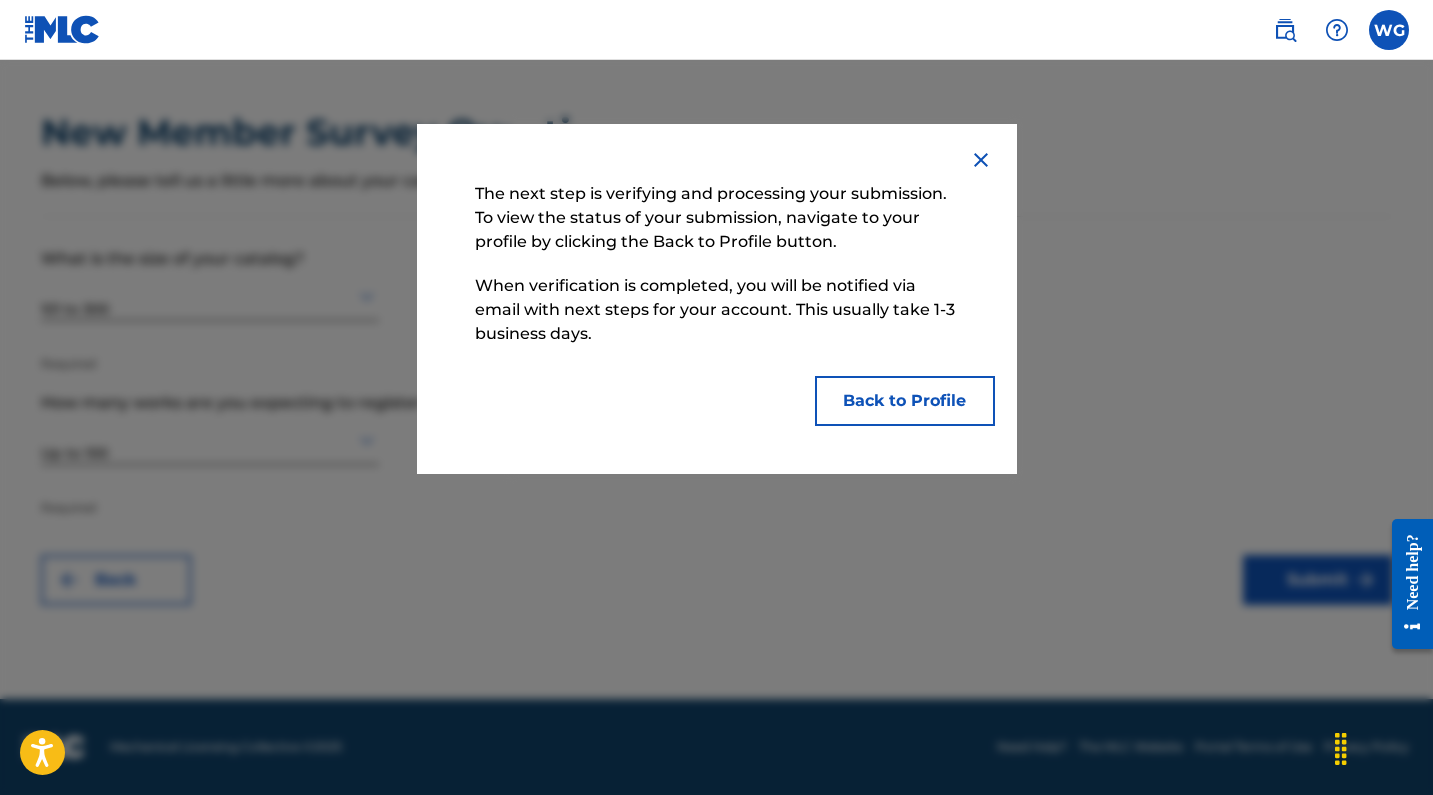 click on "Back to Profile" at bounding box center (905, 401) 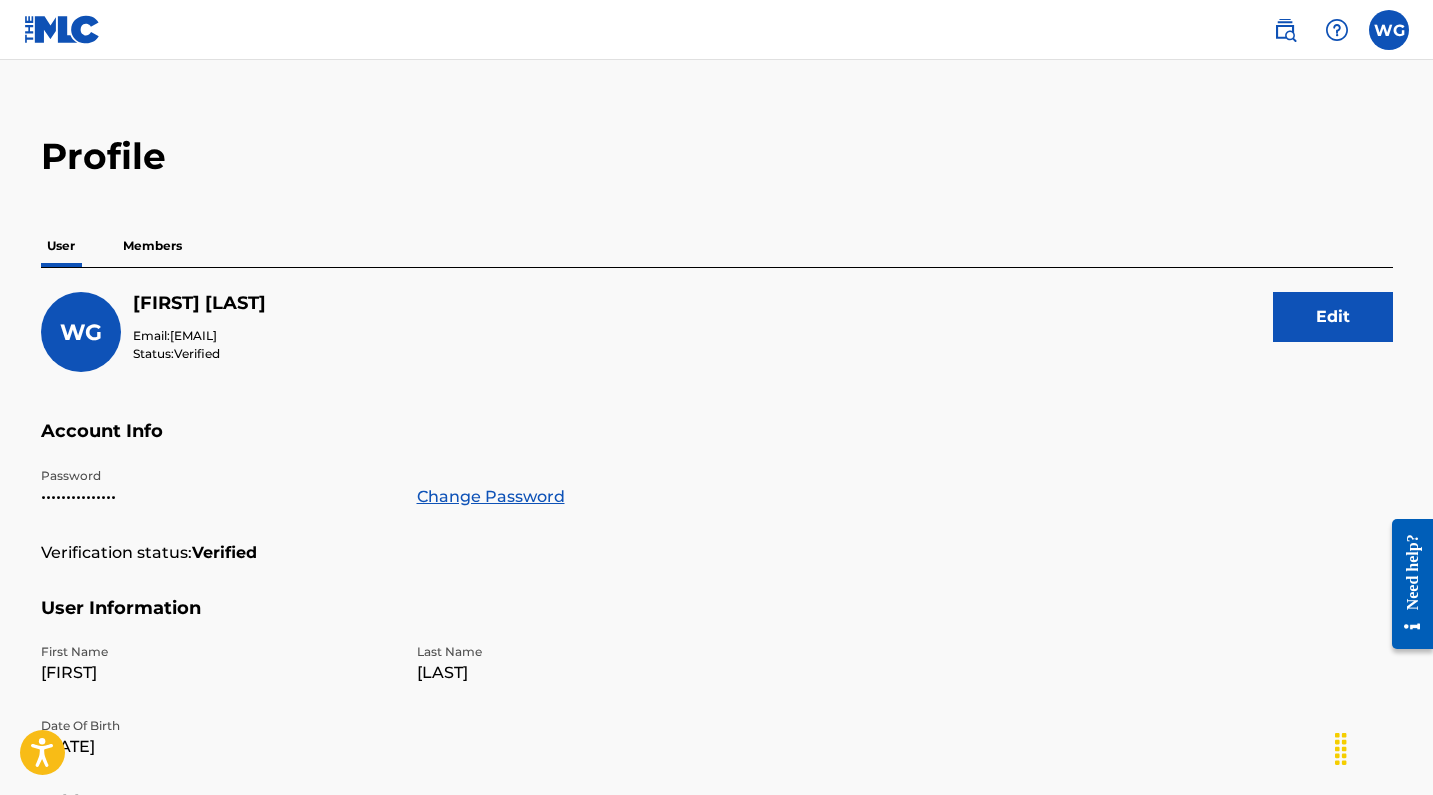 scroll, scrollTop: 30, scrollLeft: 0, axis: vertical 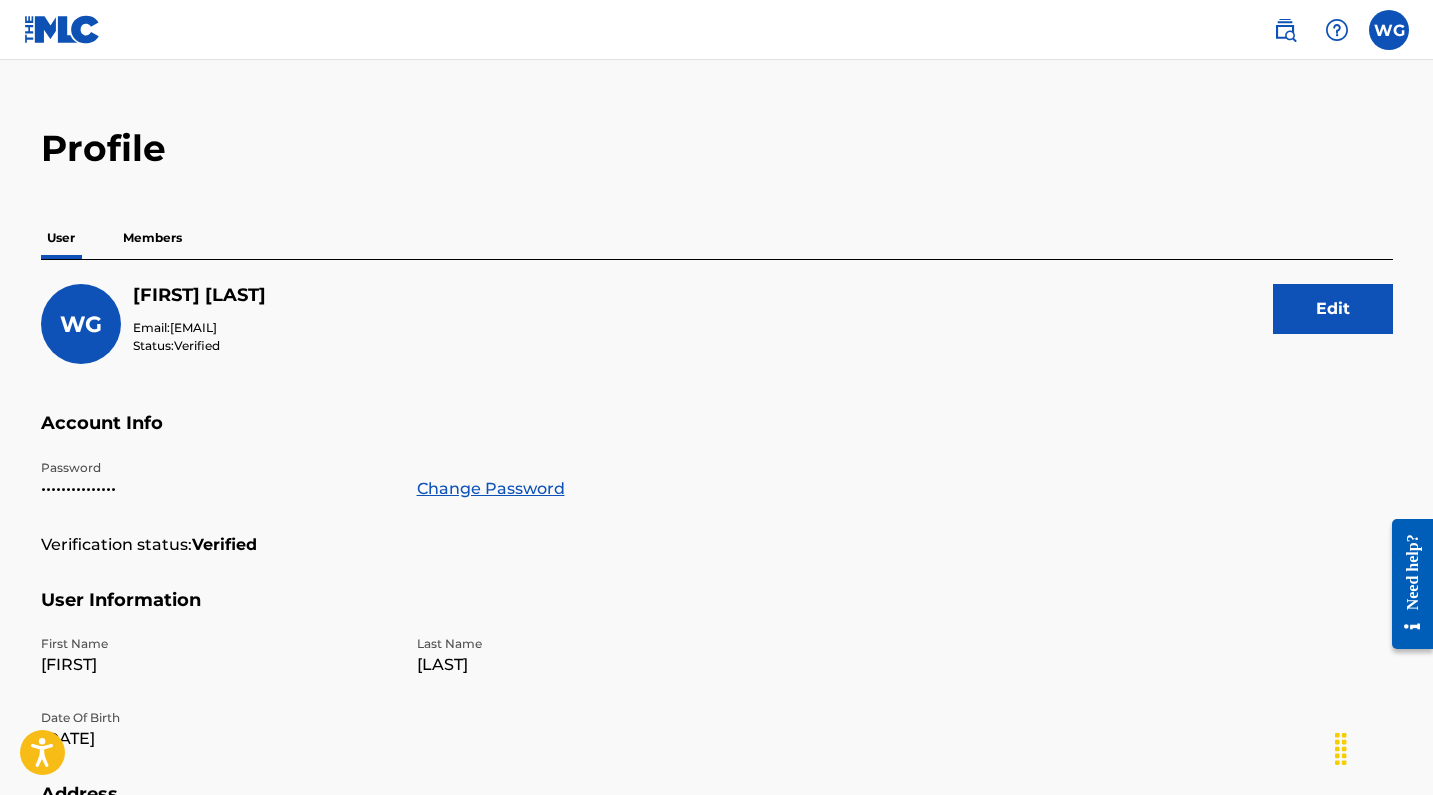 click on "Edit" at bounding box center (1333, 309) 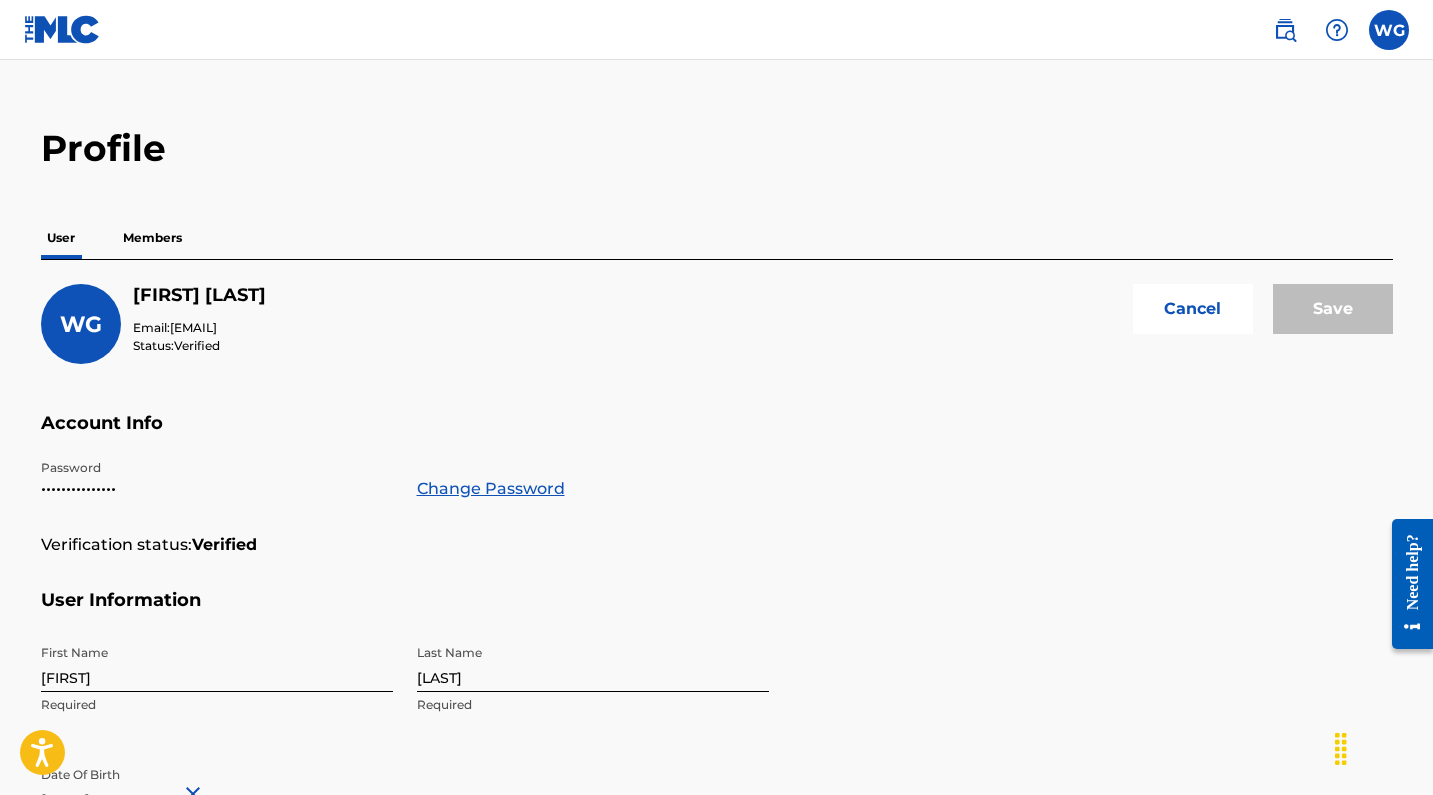 click on "WG" at bounding box center [81, 324] 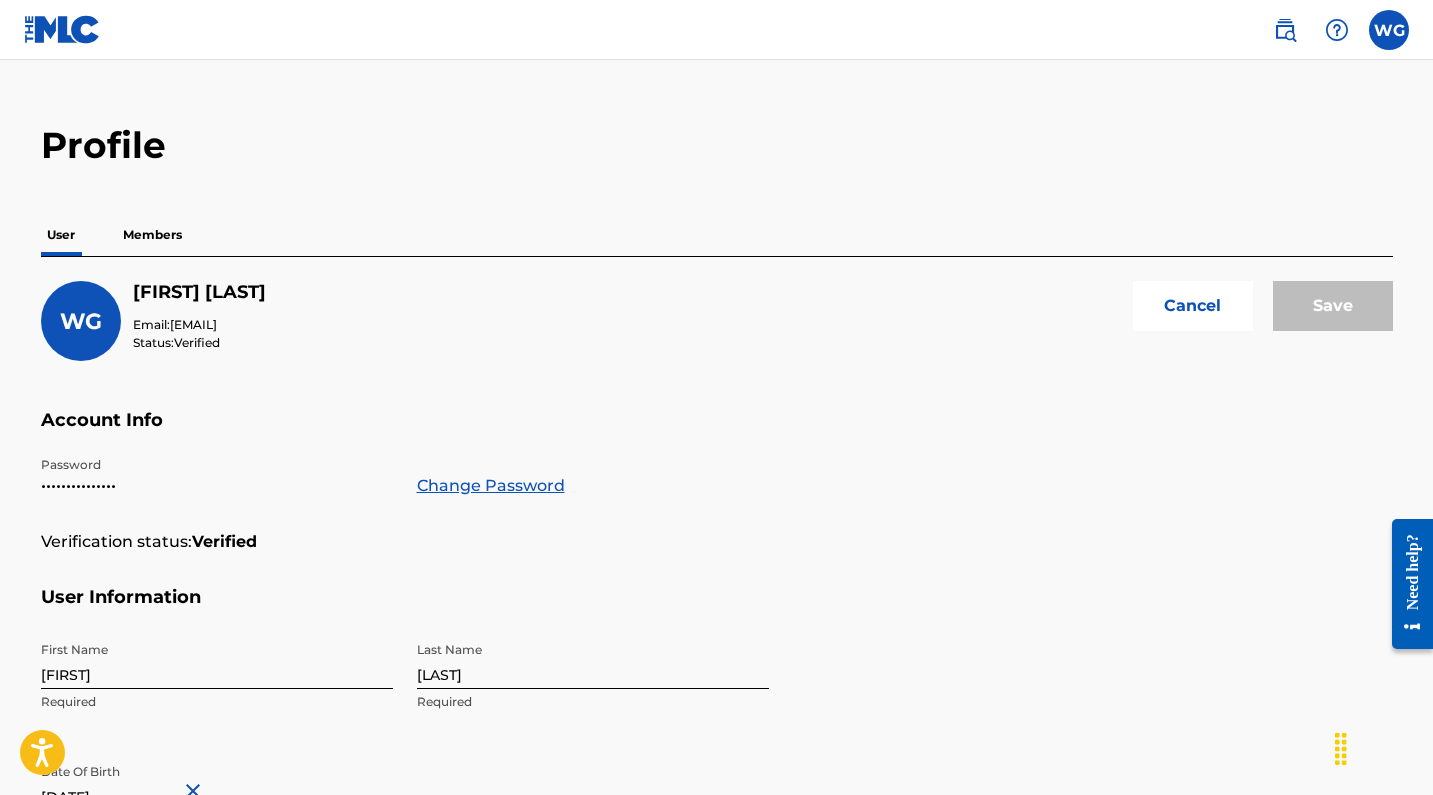 click on "Cancel" at bounding box center (1193, 306) 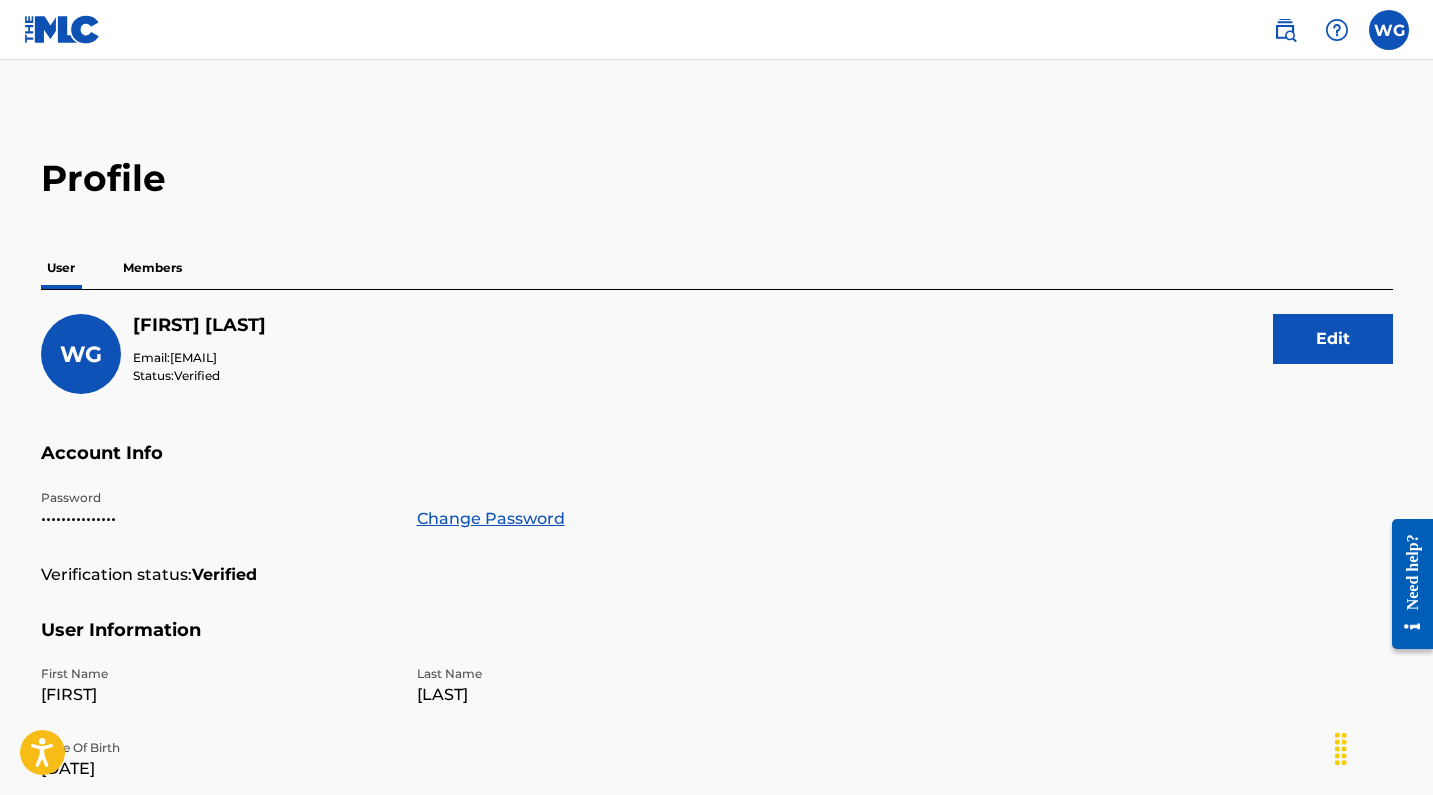 scroll, scrollTop: 0, scrollLeft: 0, axis: both 